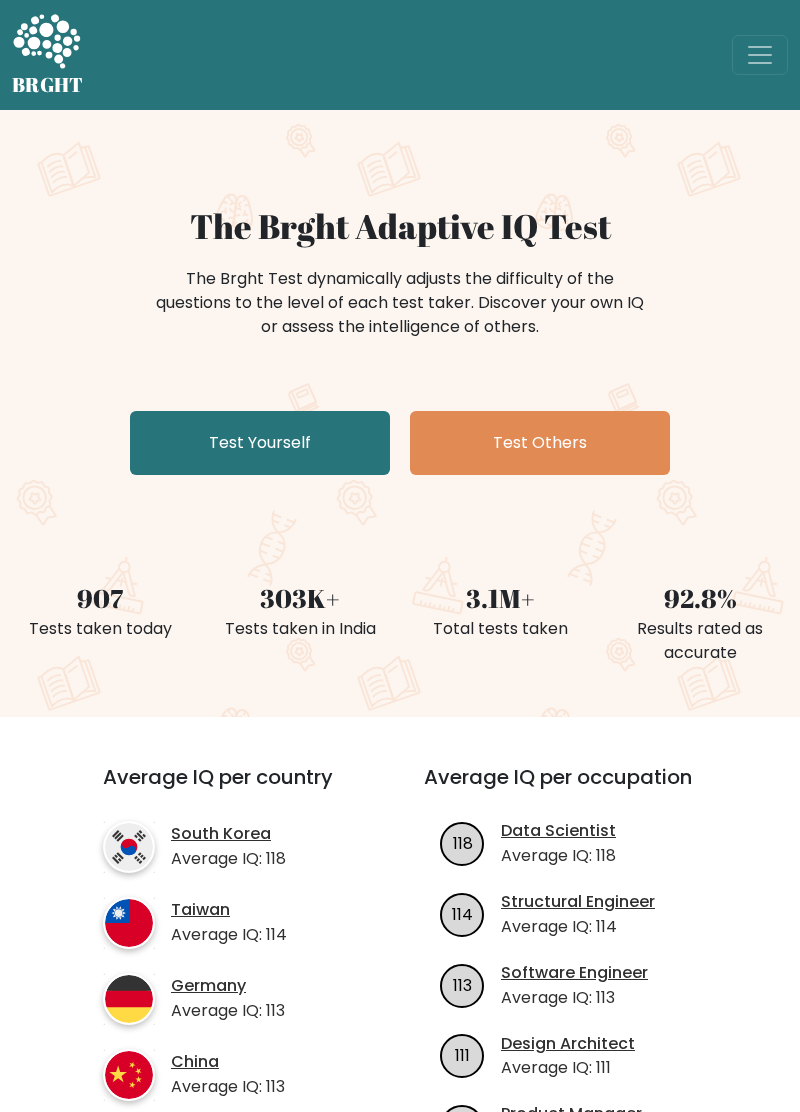 scroll, scrollTop: 0, scrollLeft: 0, axis: both 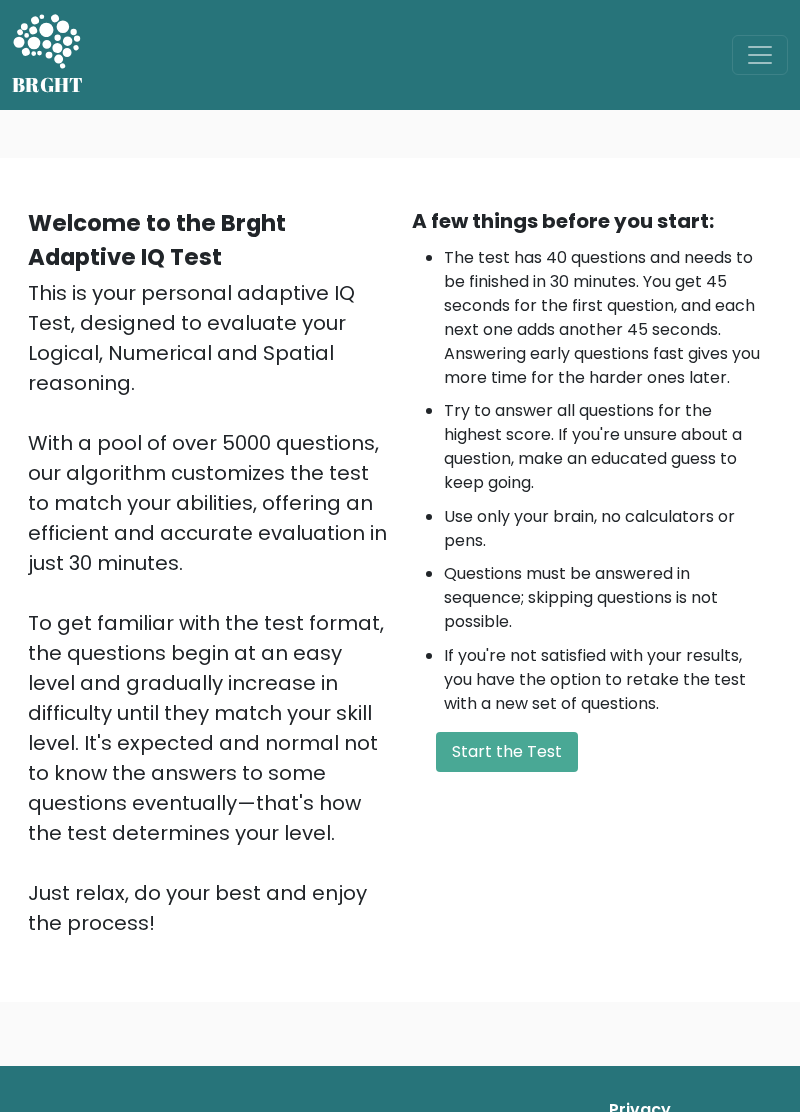click on "Start the Test" at bounding box center [507, 752] 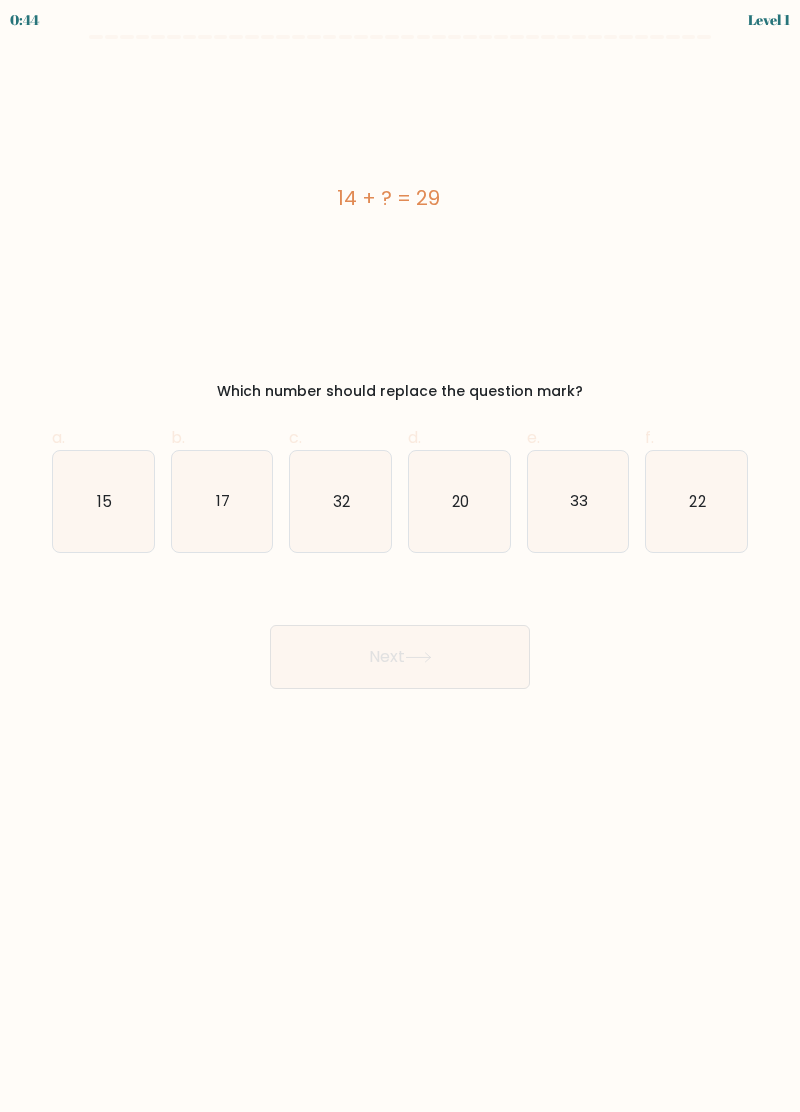 scroll, scrollTop: 0, scrollLeft: 0, axis: both 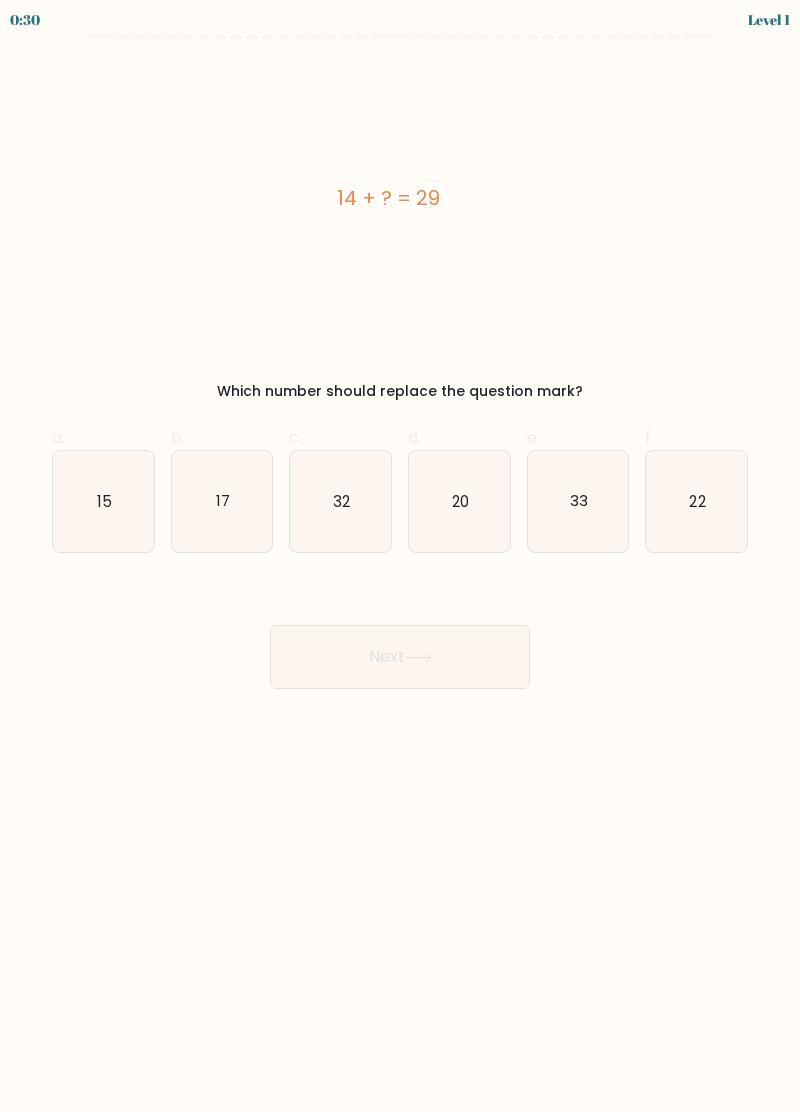 click on "15" 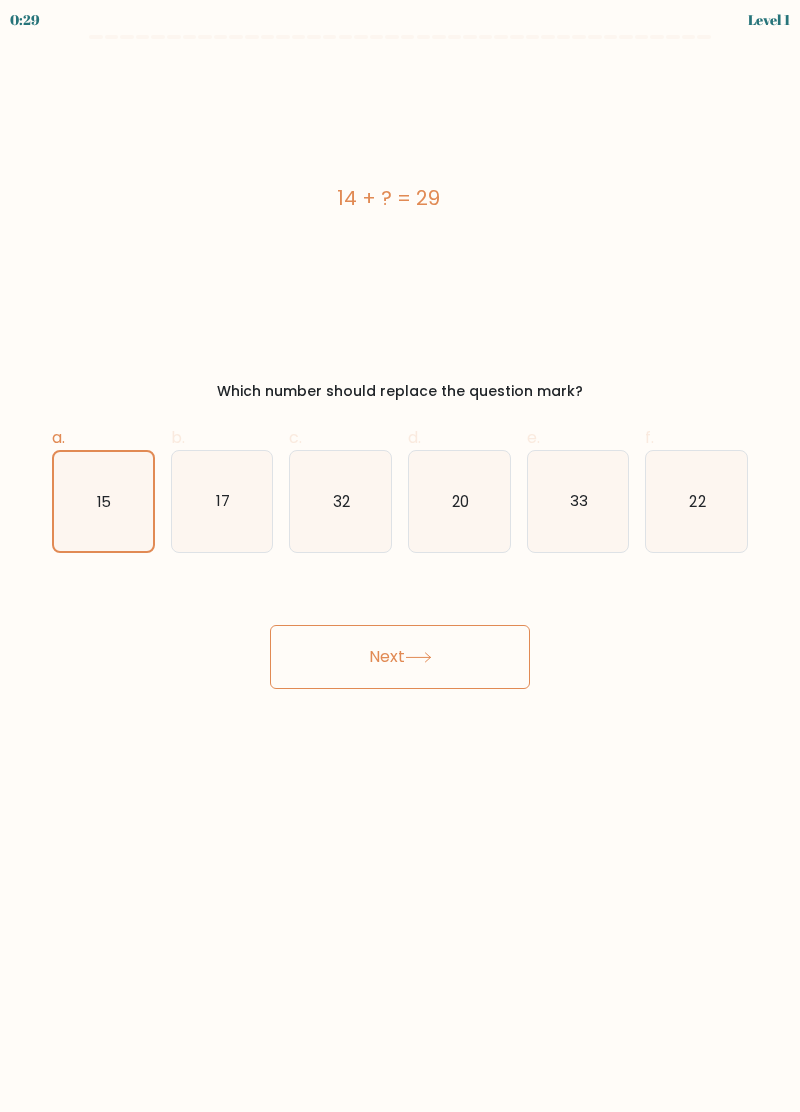 click on "Next" at bounding box center [400, 657] 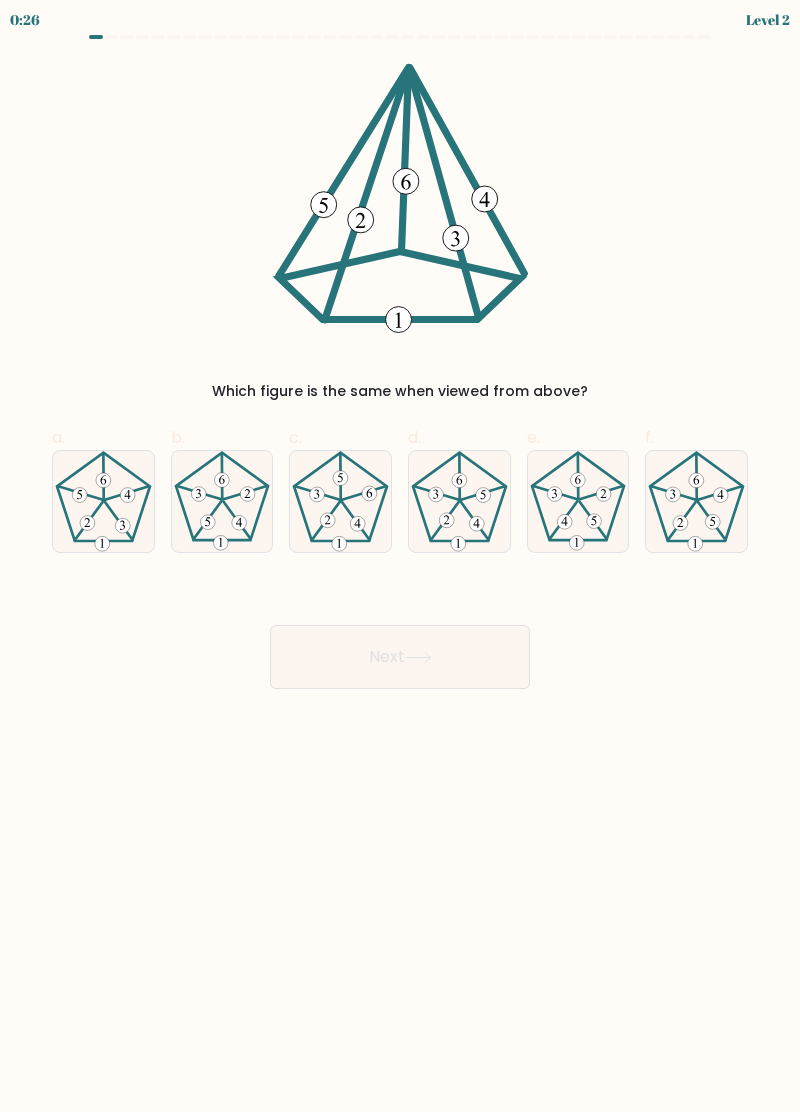 click 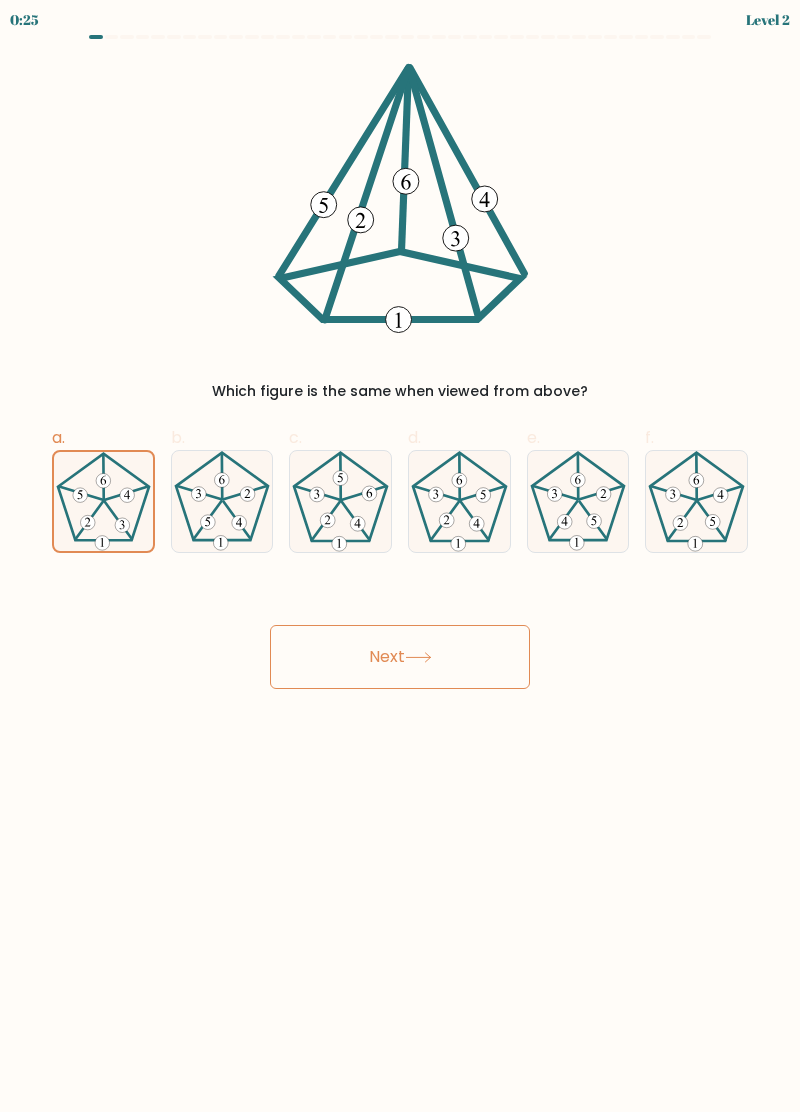 click on "Next" at bounding box center (400, 657) 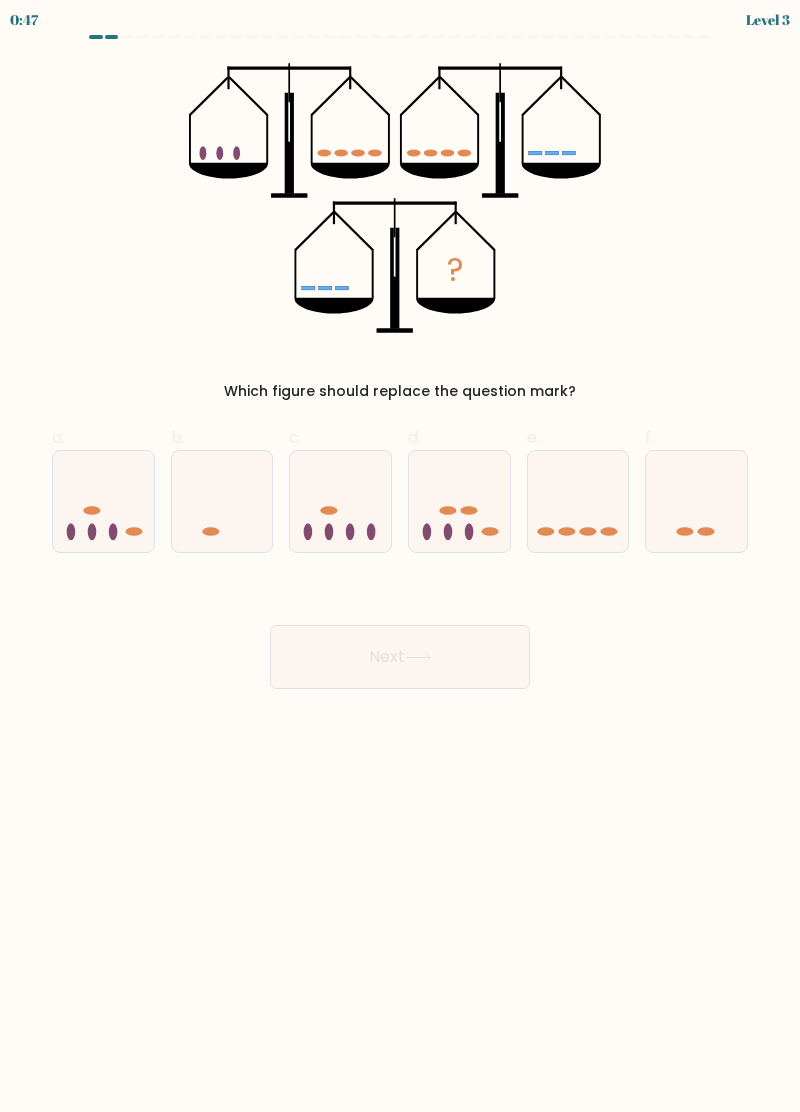 click 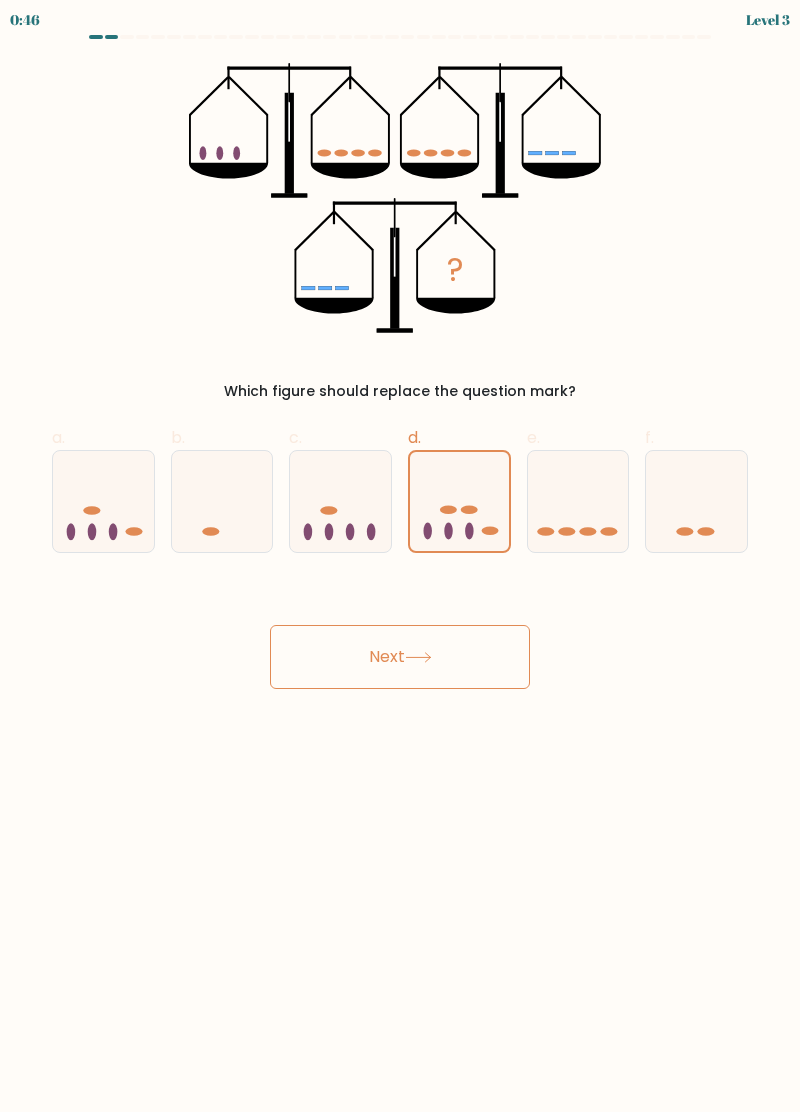 click 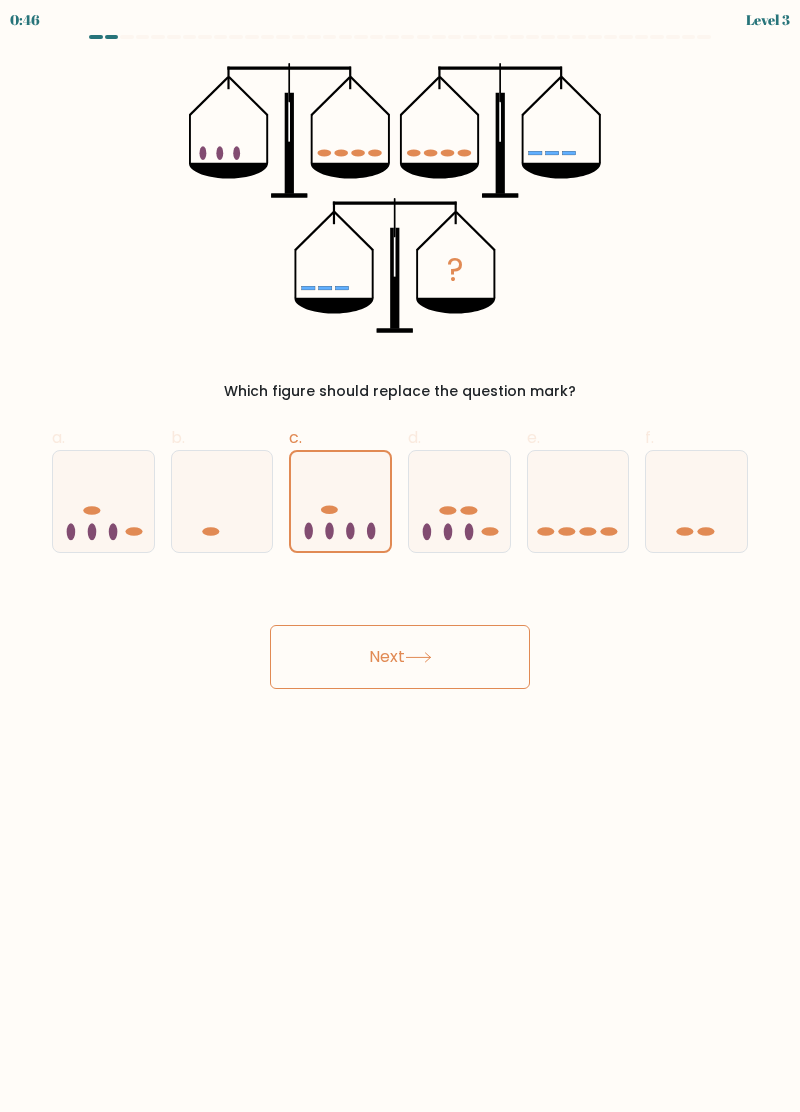 click 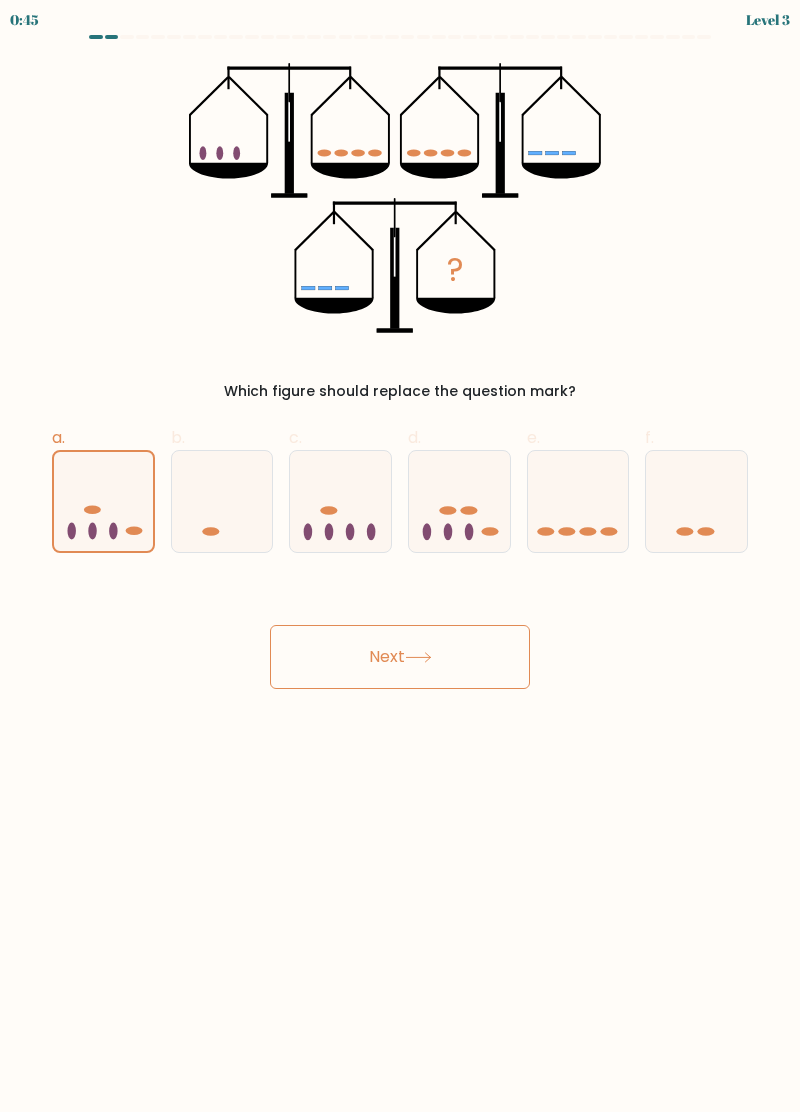 click 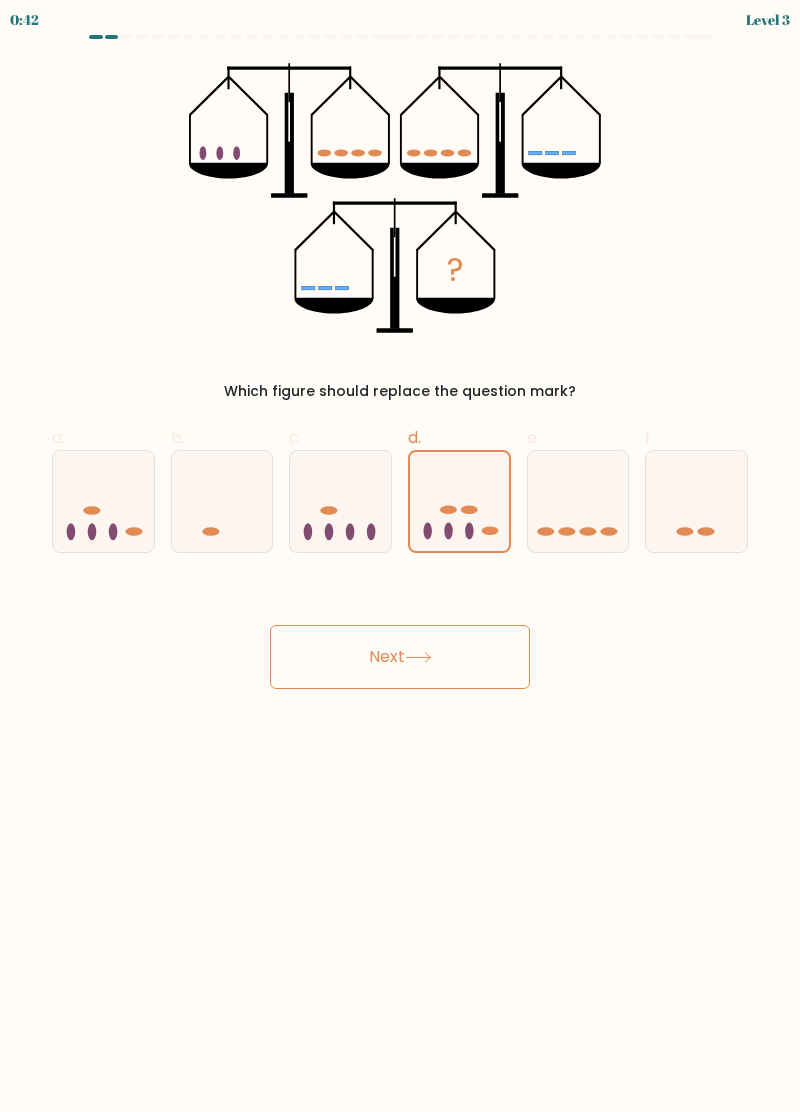 click on "Next" at bounding box center (400, 657) 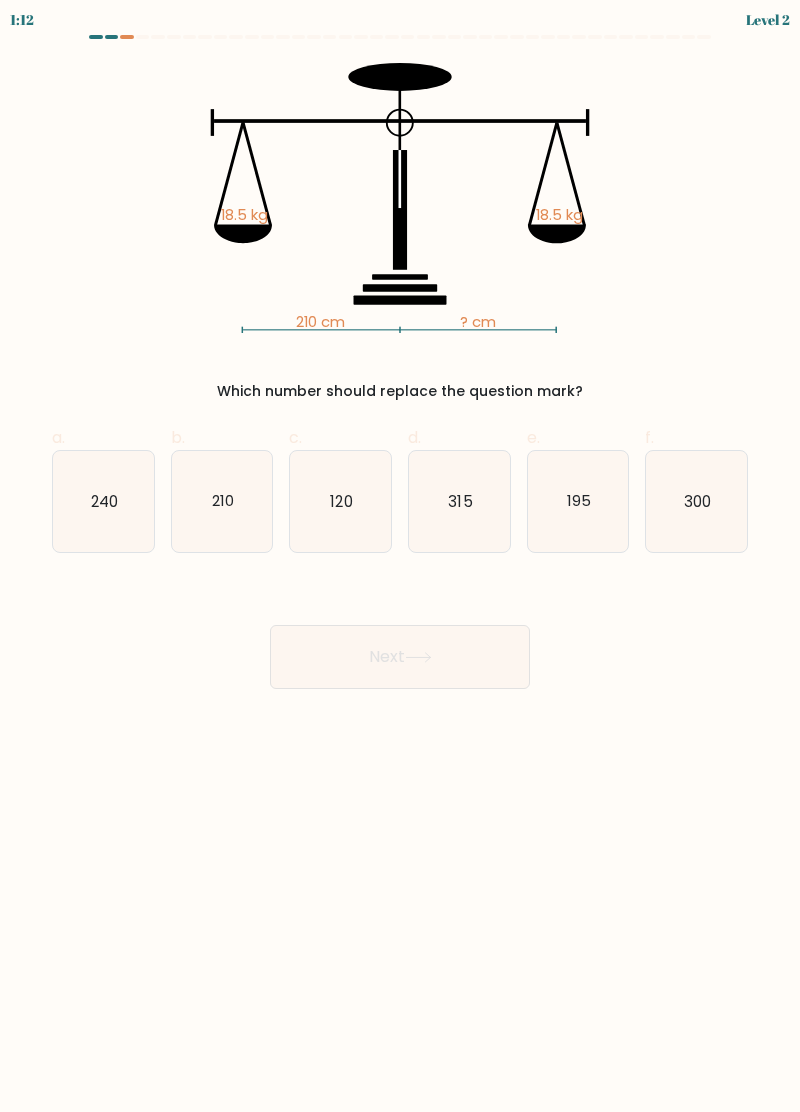 click on "210" 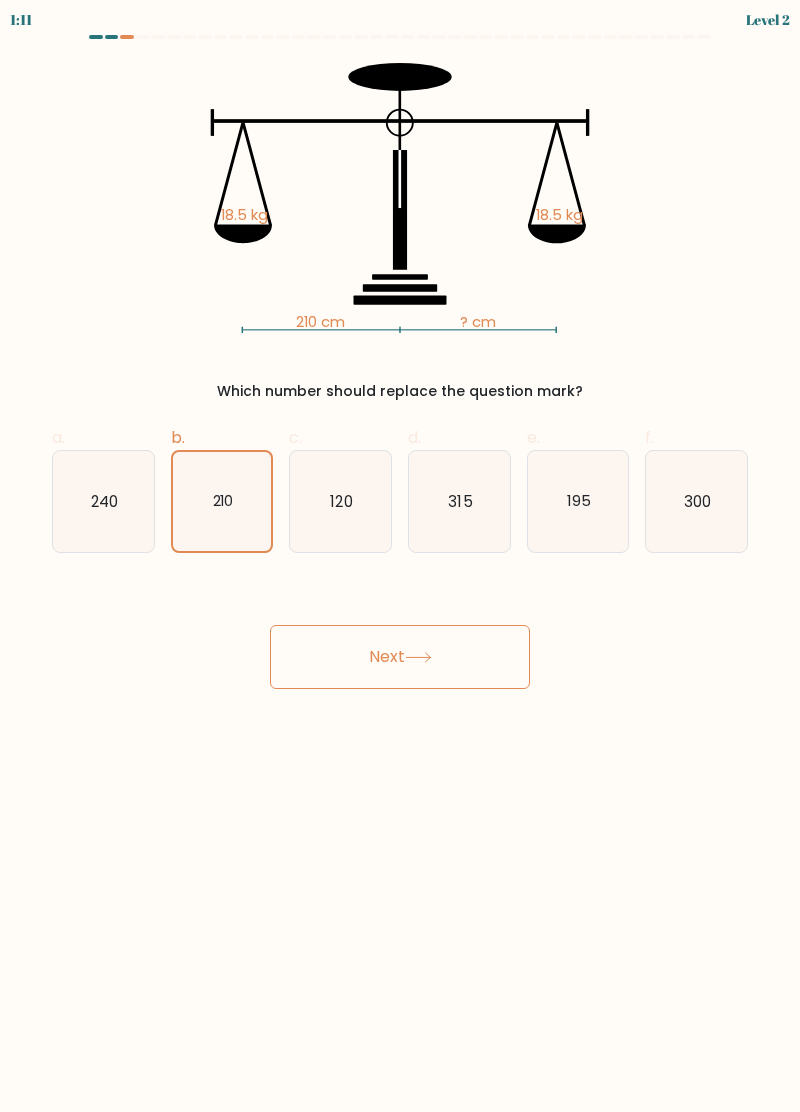 click on "Next" at bounding box center [400, 657] 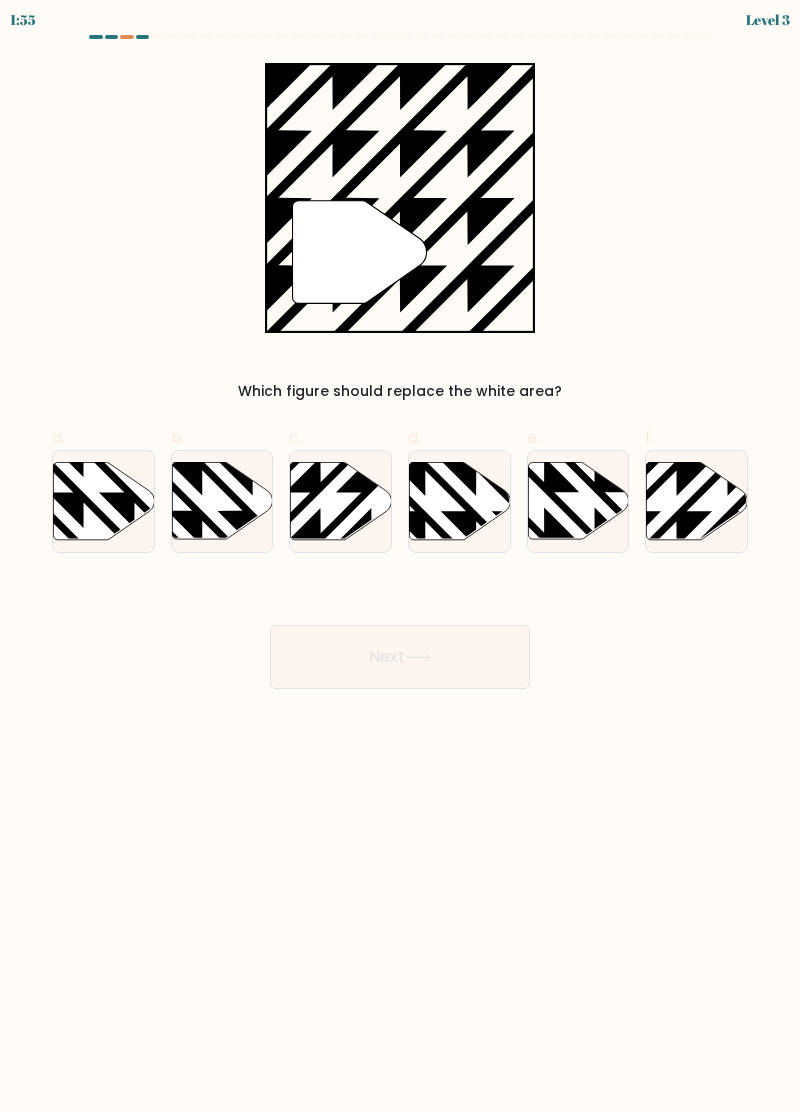click on "Next" at bounding box center [400, 657] 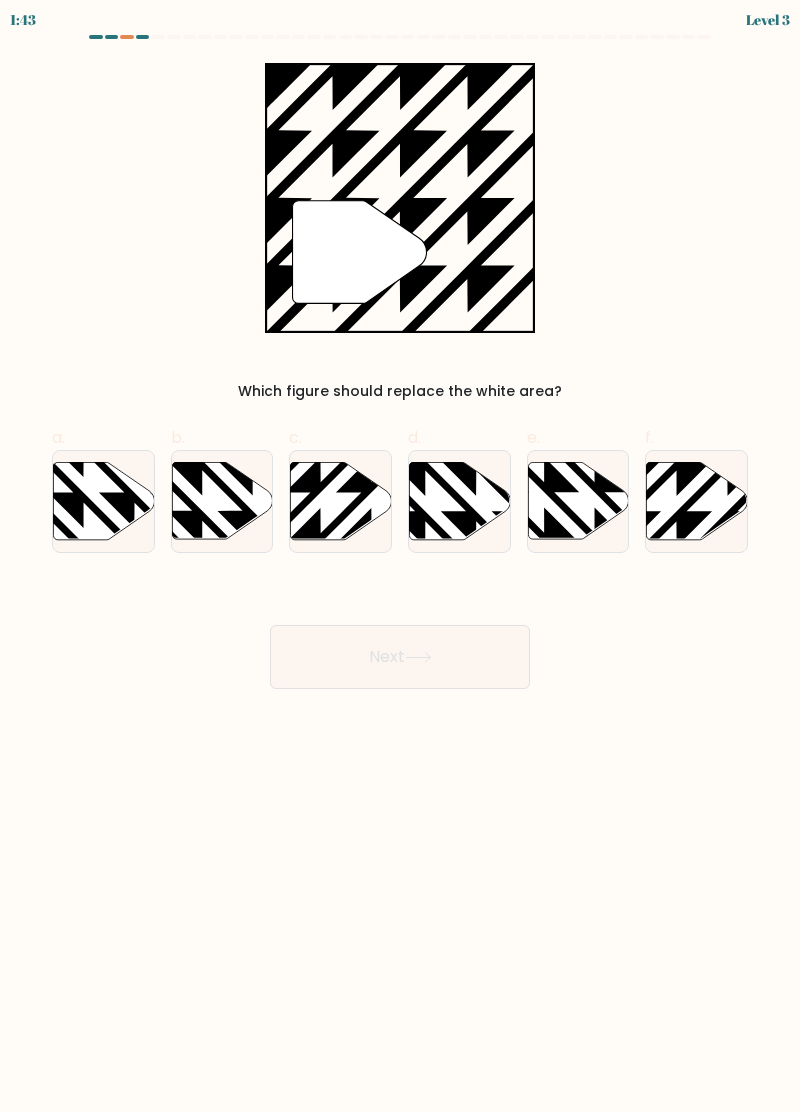 click 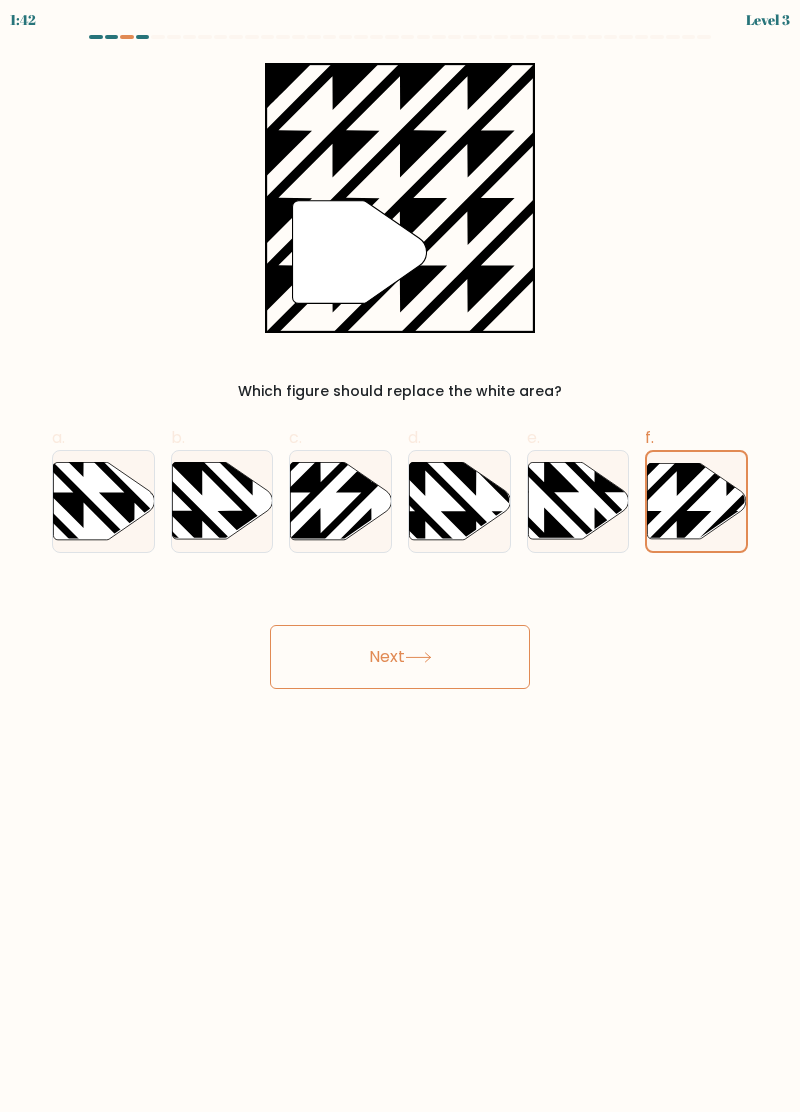 click on "Next" at bounding box center [400, 657] 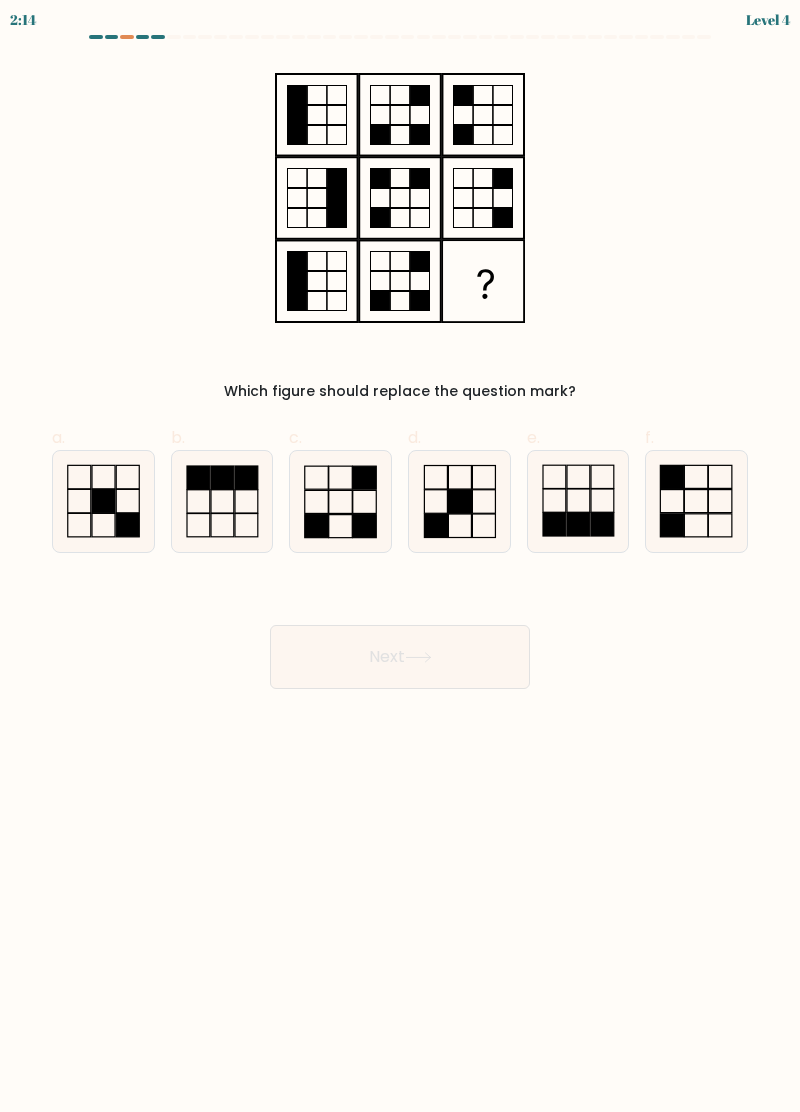 click 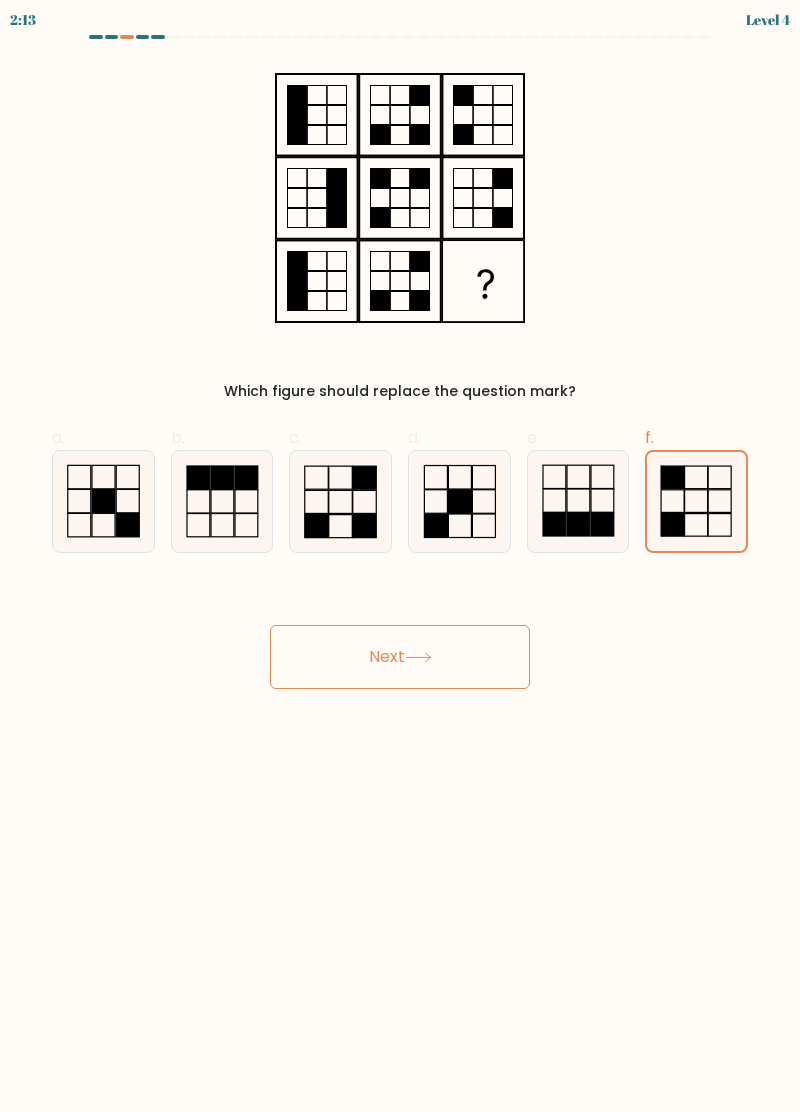click on "Next" at bounding box center (400, 657) 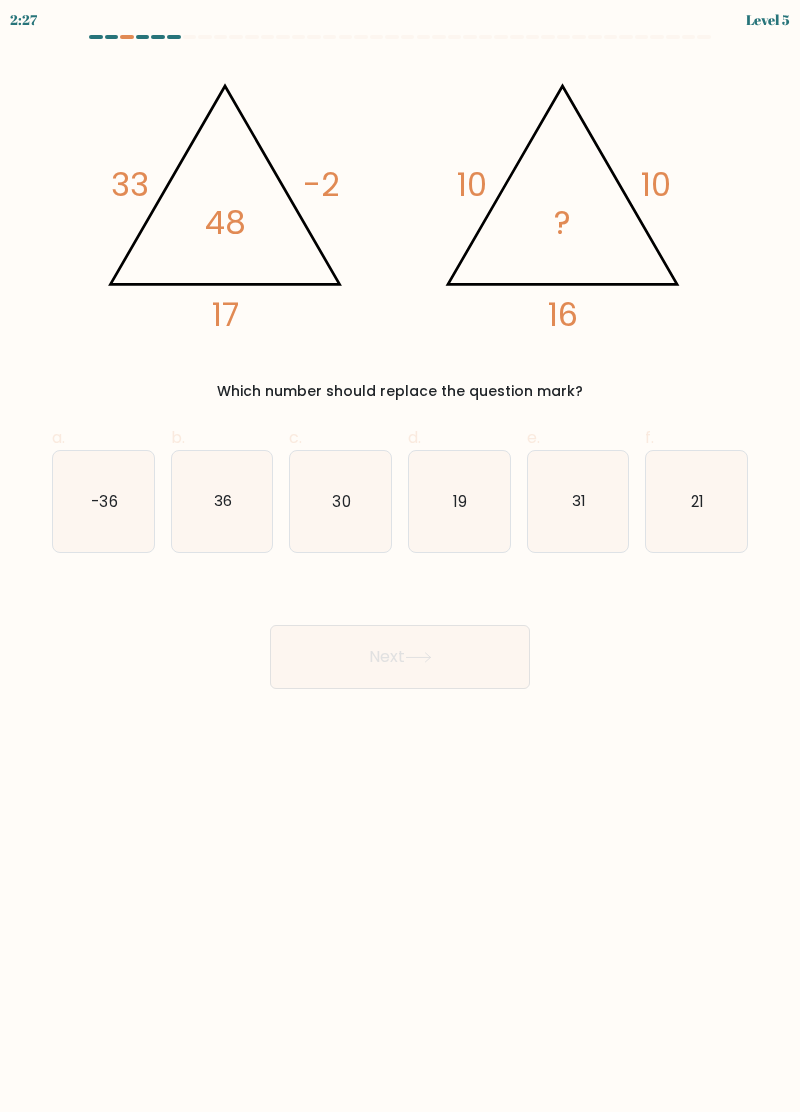 click on "36" 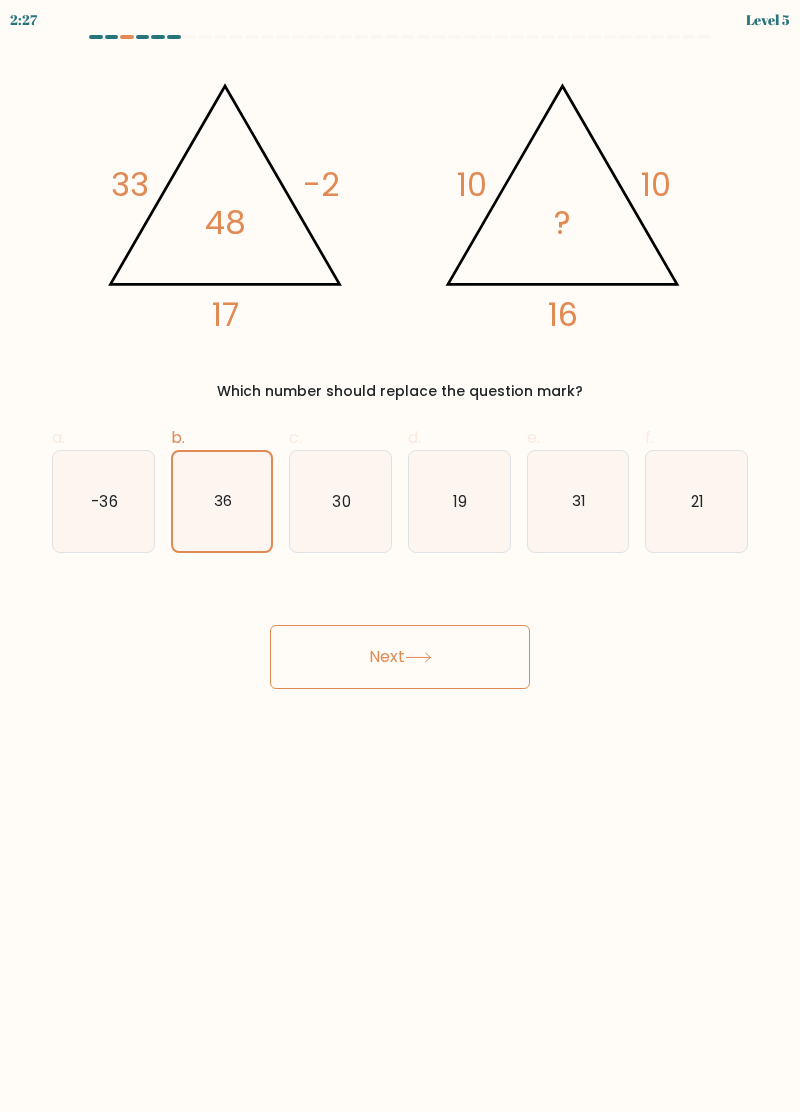 click on "Next" at bounding box center (400, 657) 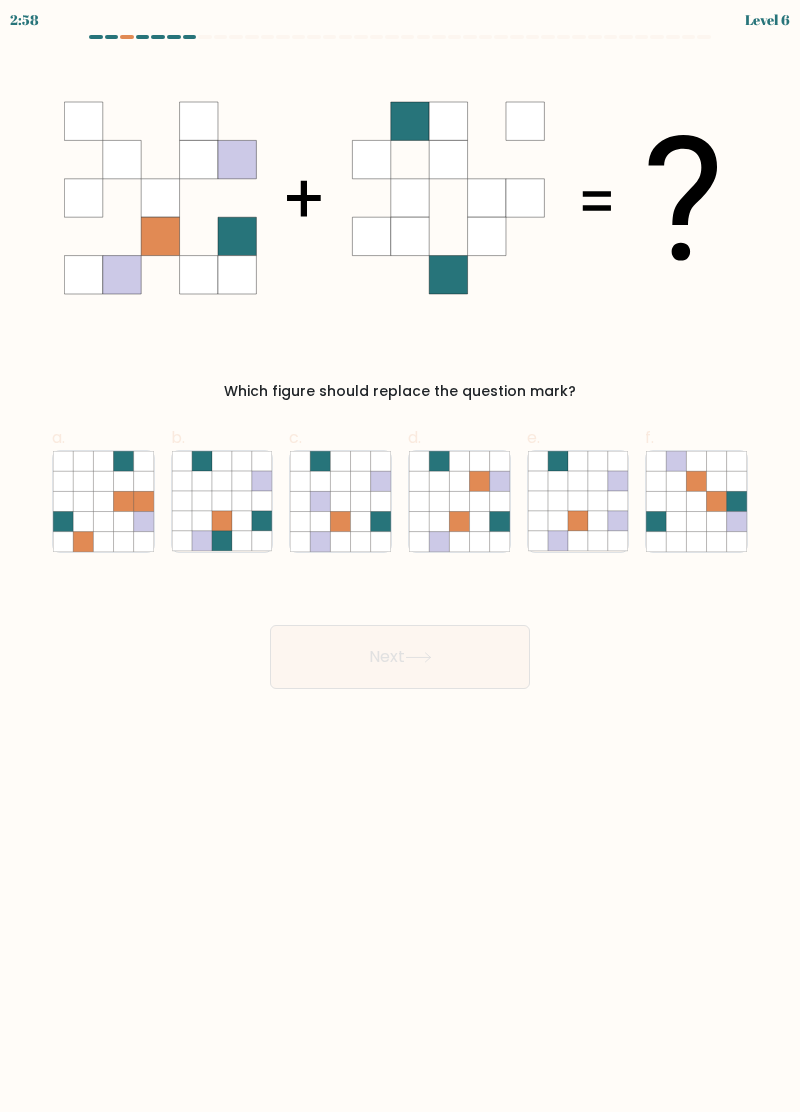 click 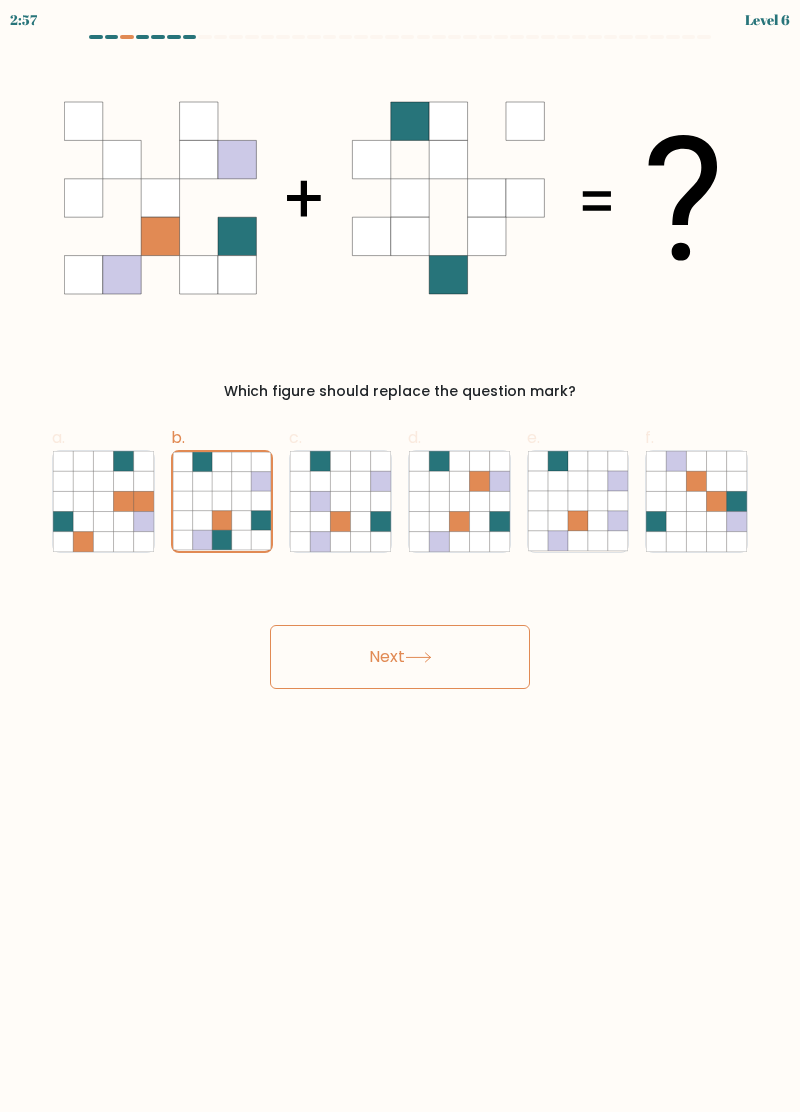 click on "Next" at bounding box center [400, 657] 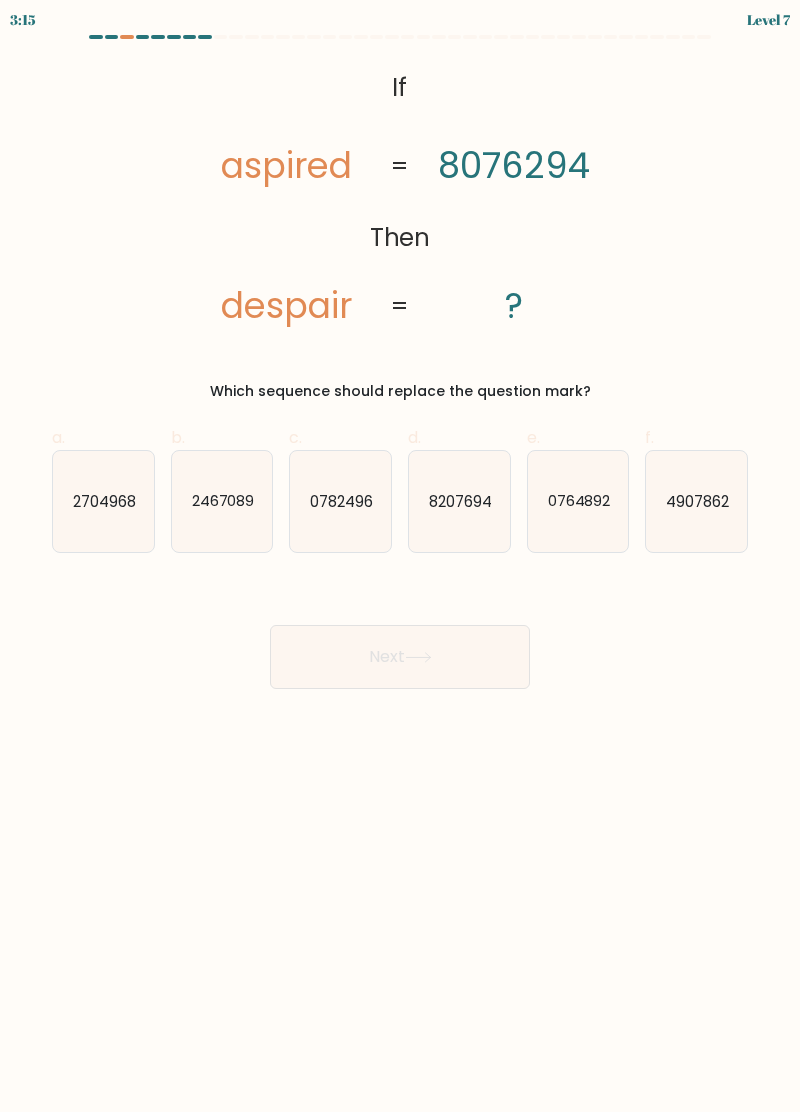 click on "4907862" 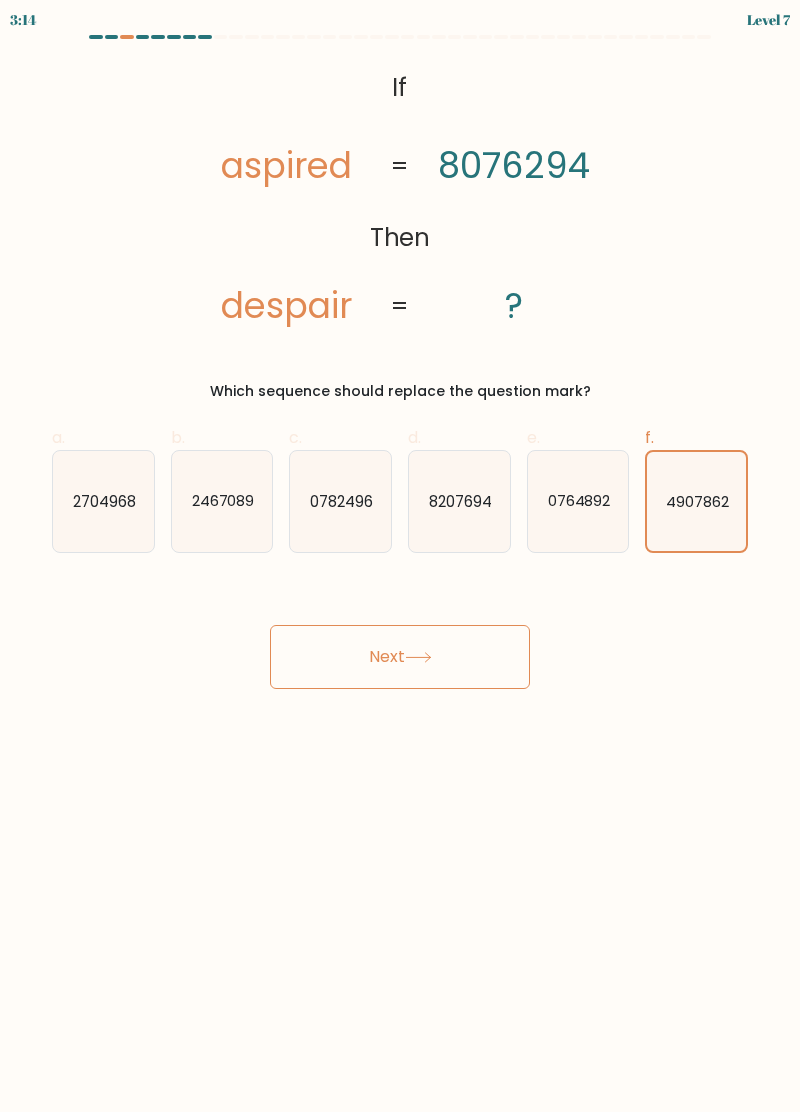 click on "Next" at bounding box center (400, 657) 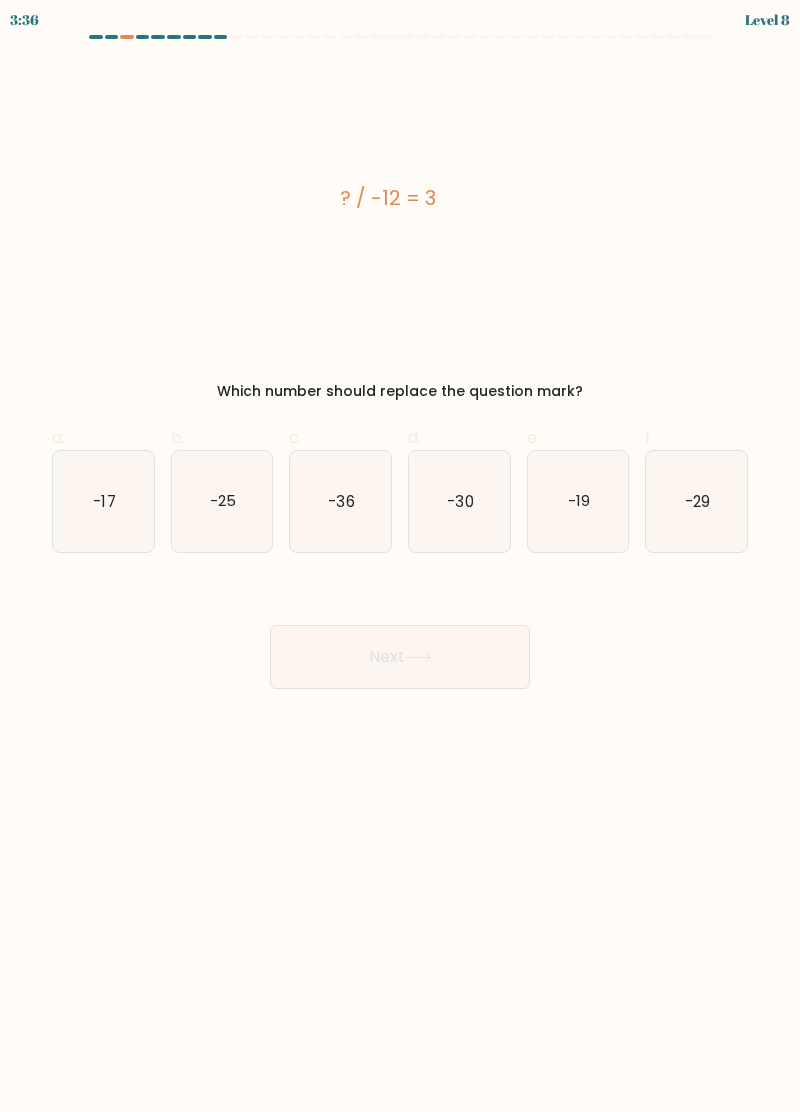 click on "-36" 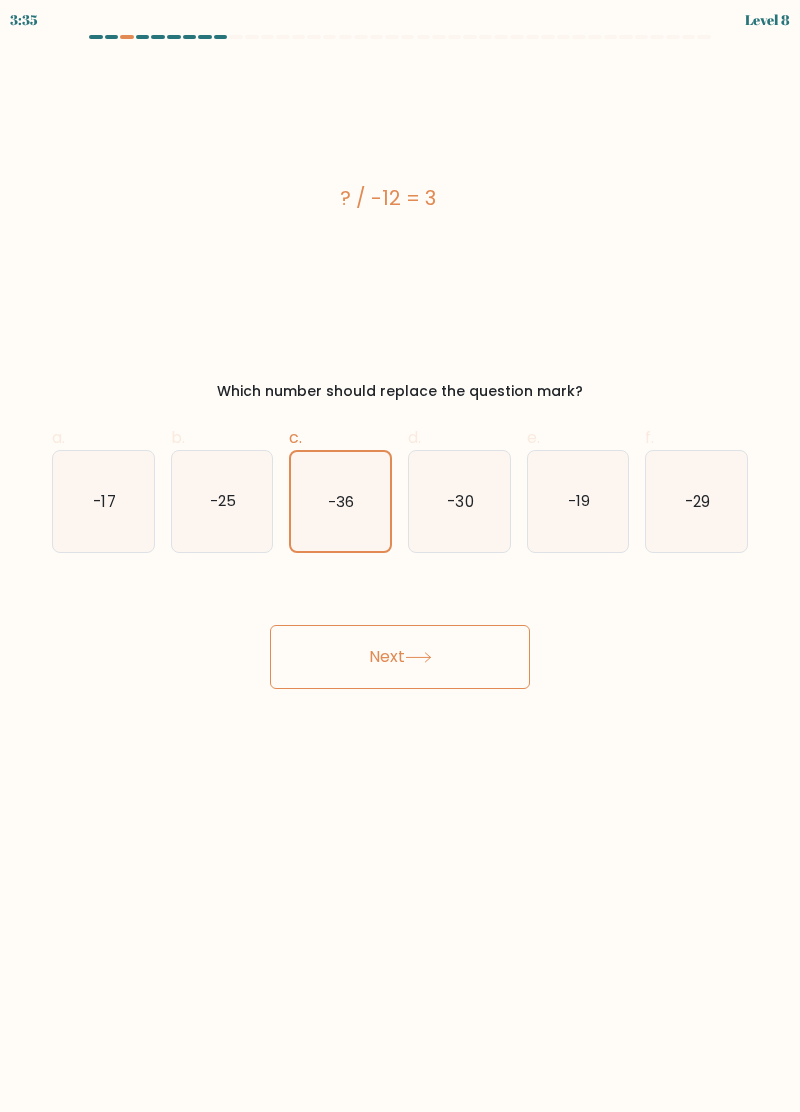 click on "Next" at bounding box center (400, 657) 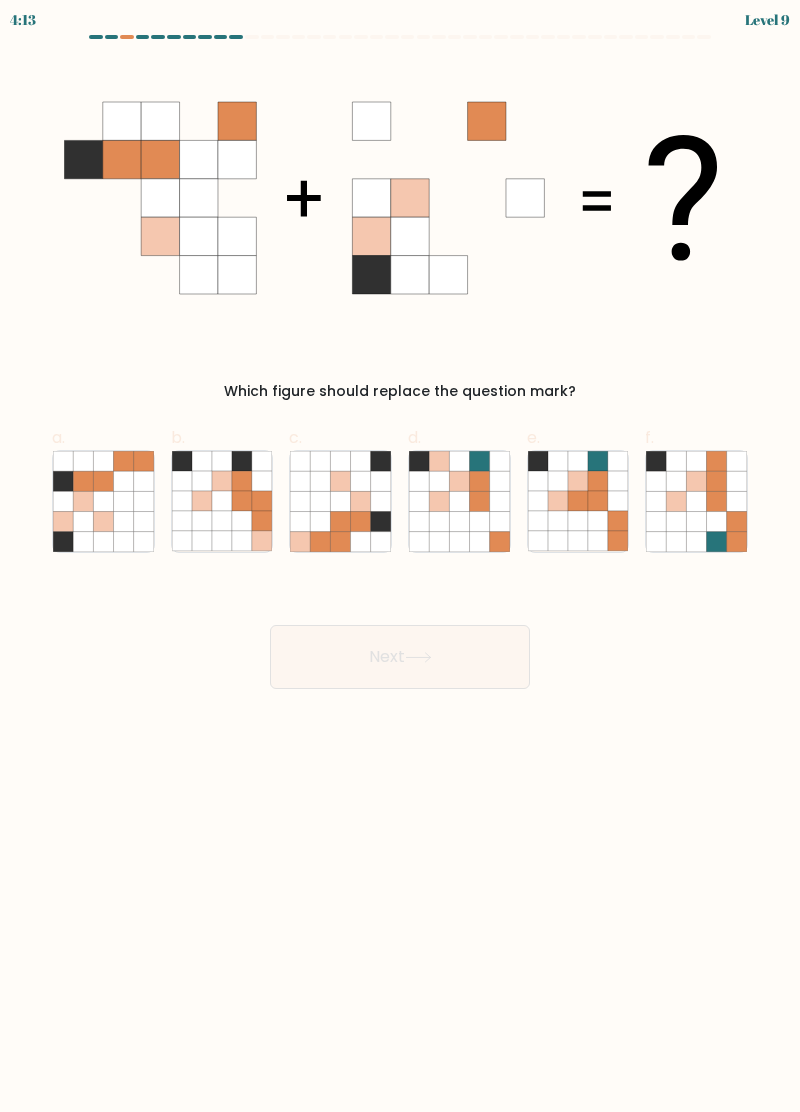 click 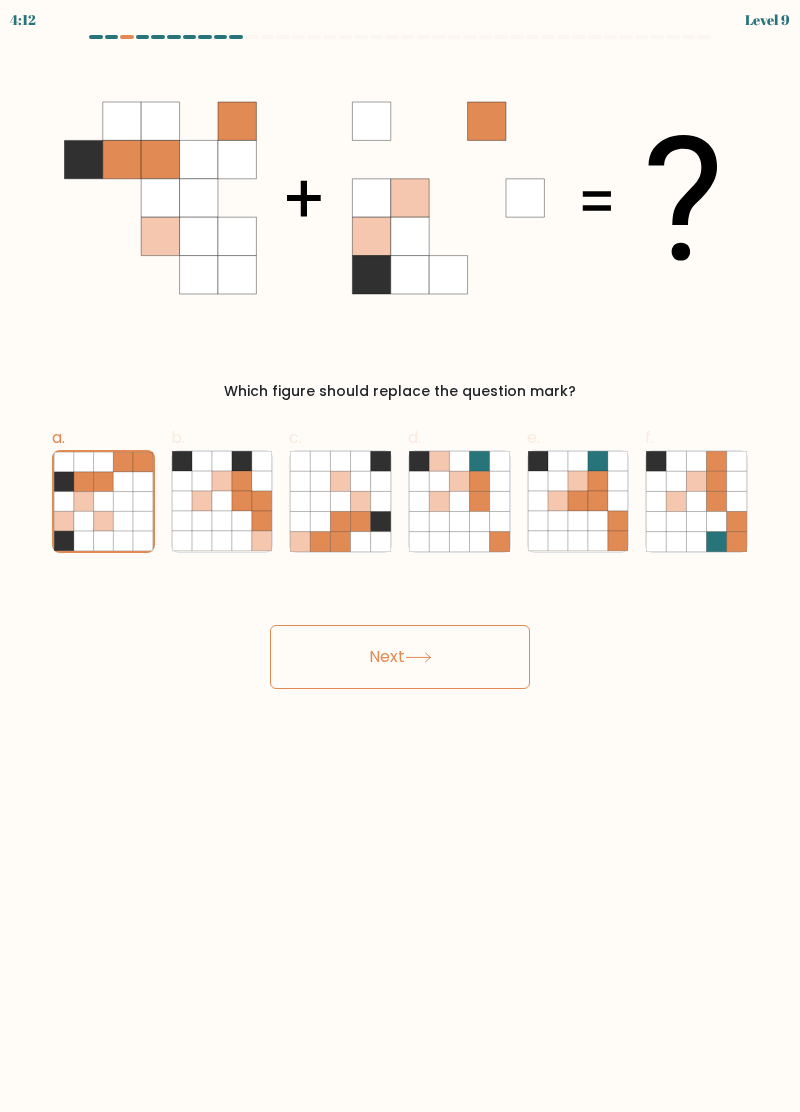 click on "Next" at bounding box center [400, 657] 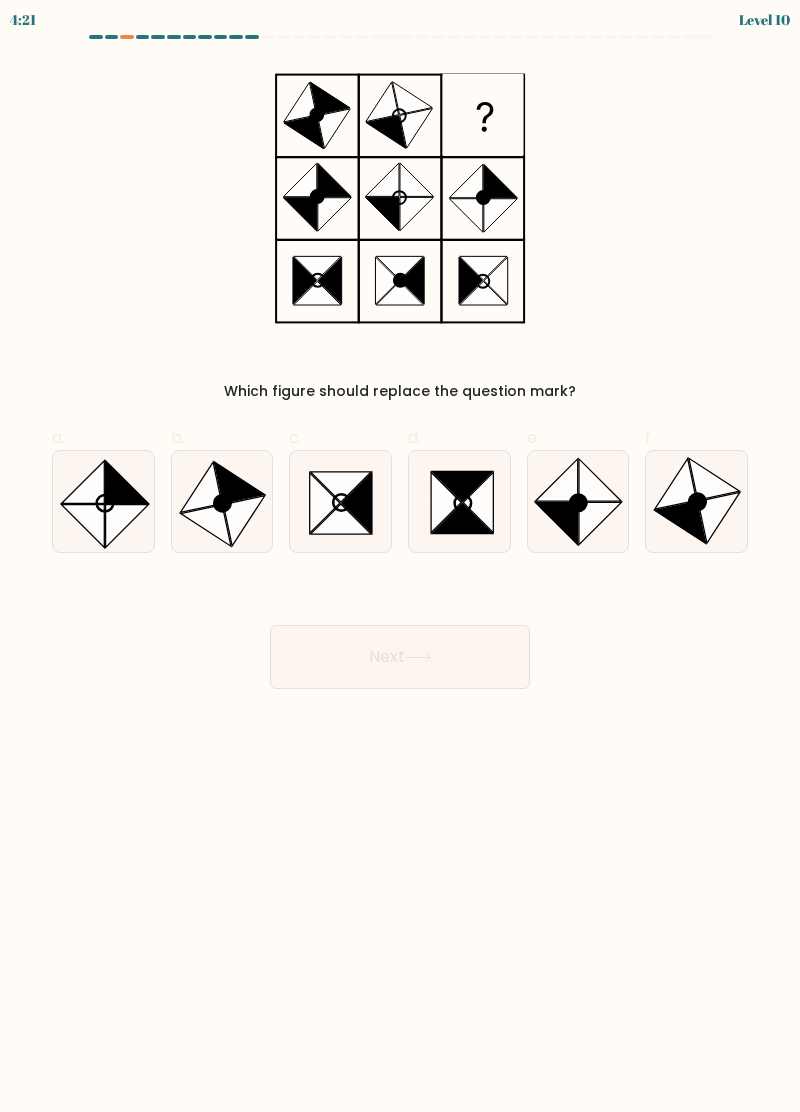 click 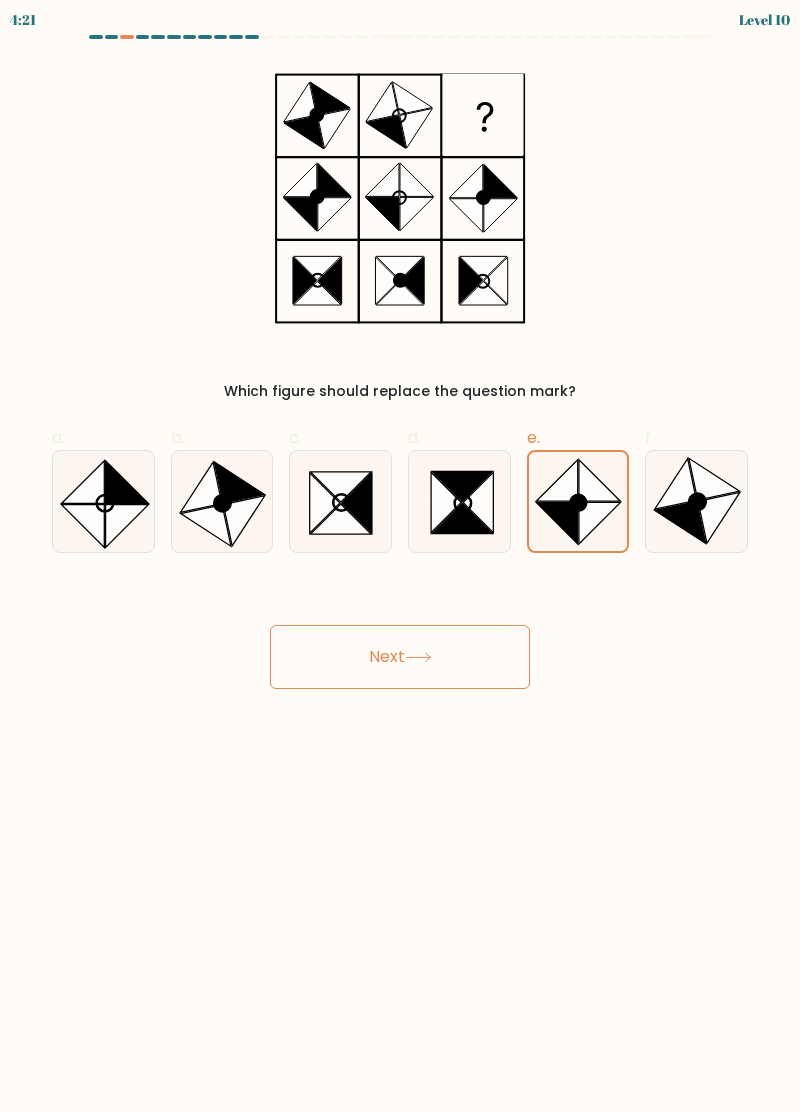 click on "Next" at bounding box center (400, 657) 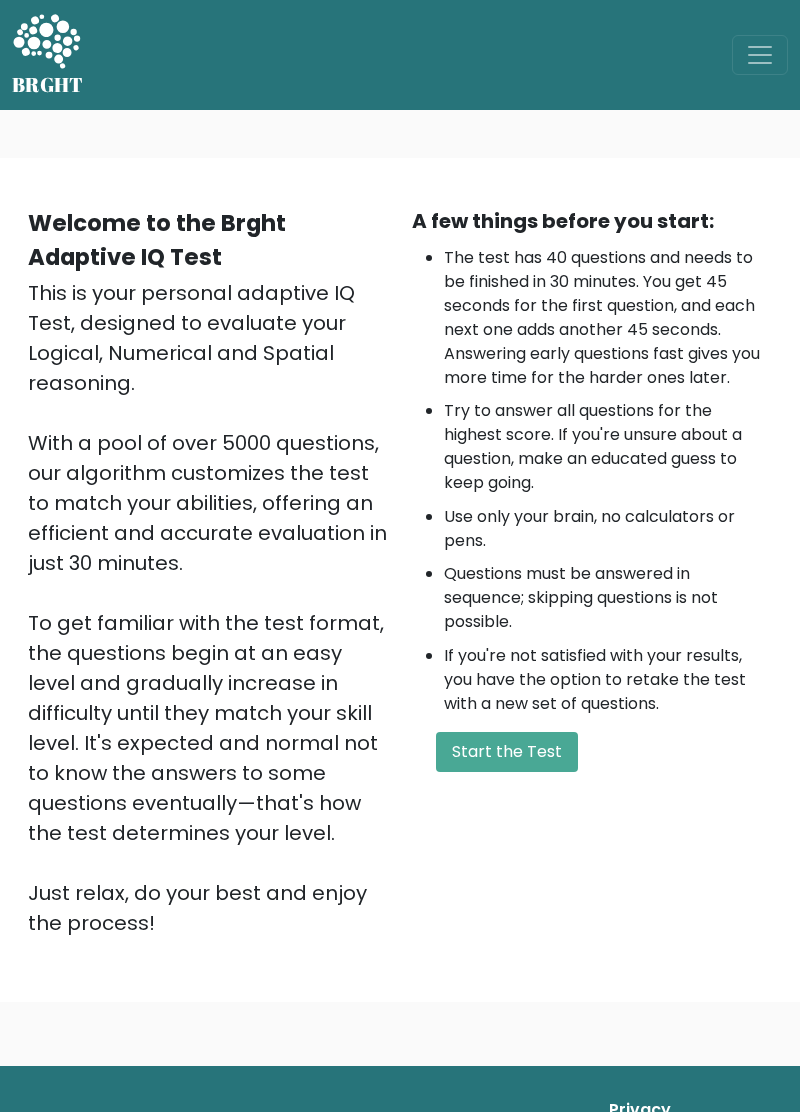 scroll, scrollTop: 0, scrollLeft: 0, axis: both 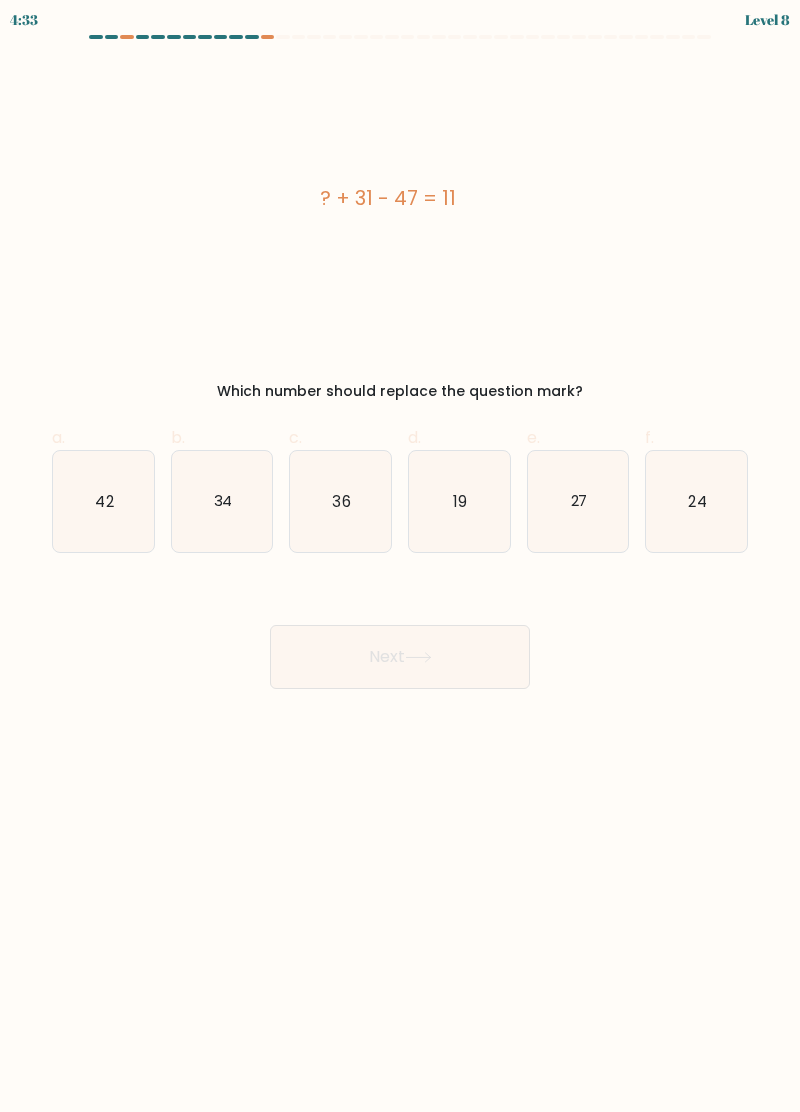 click on "27" 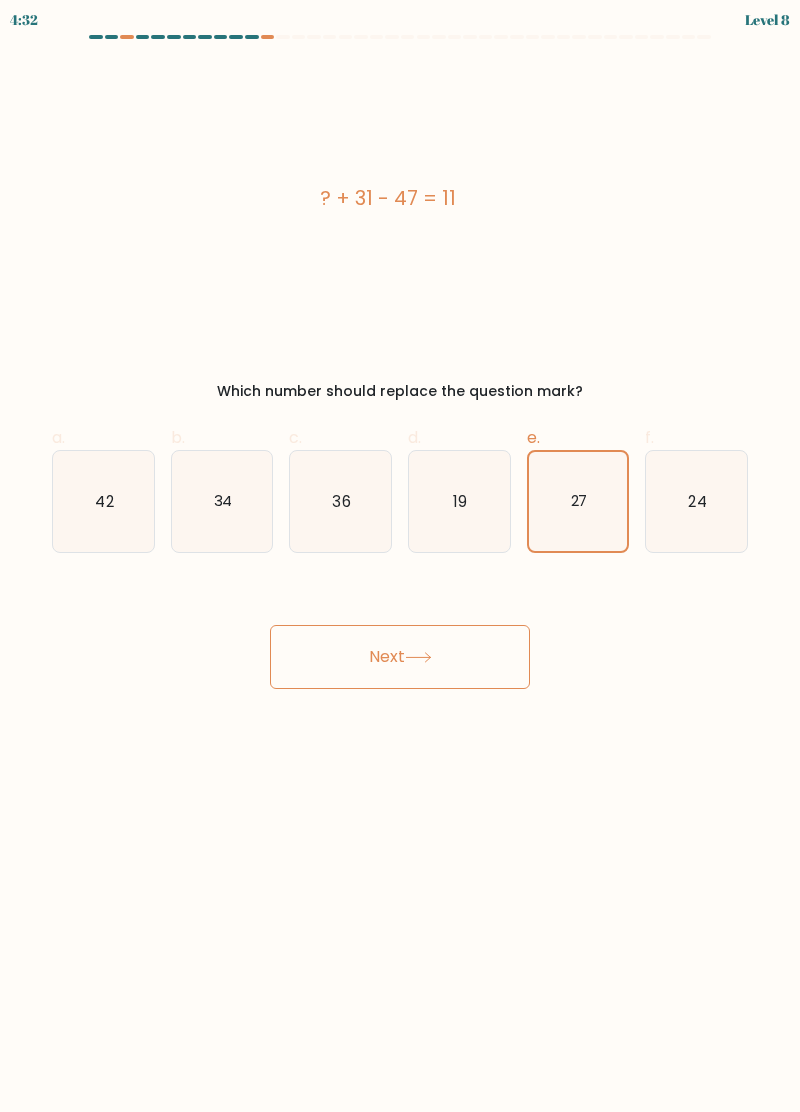 click on "Next" at bounding box center [400, 657] 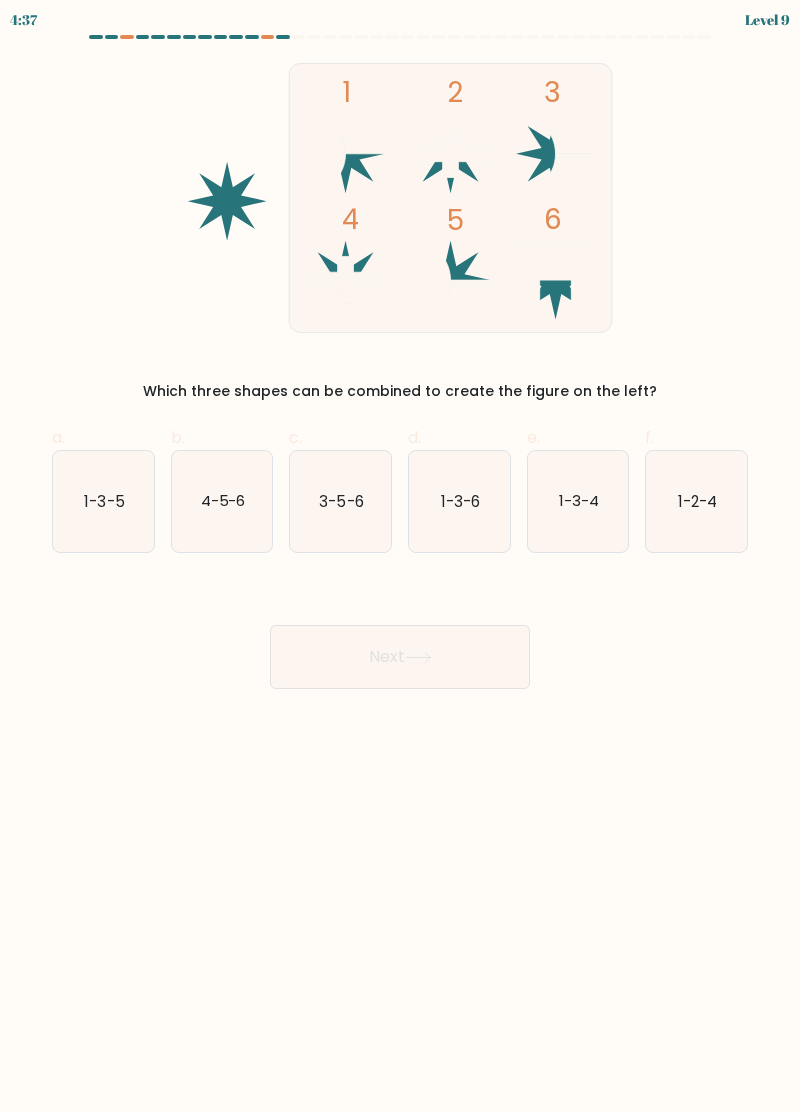click on "1-3-5" 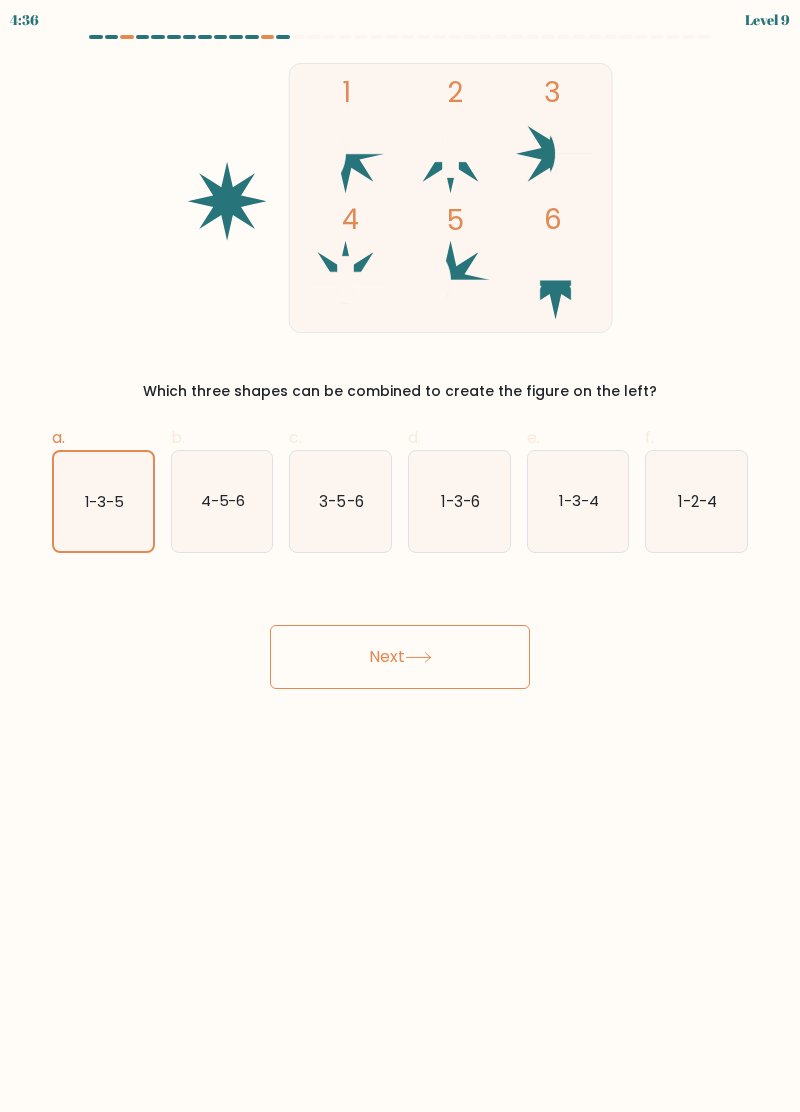 click on "Next" at bounding box center [400, 657] 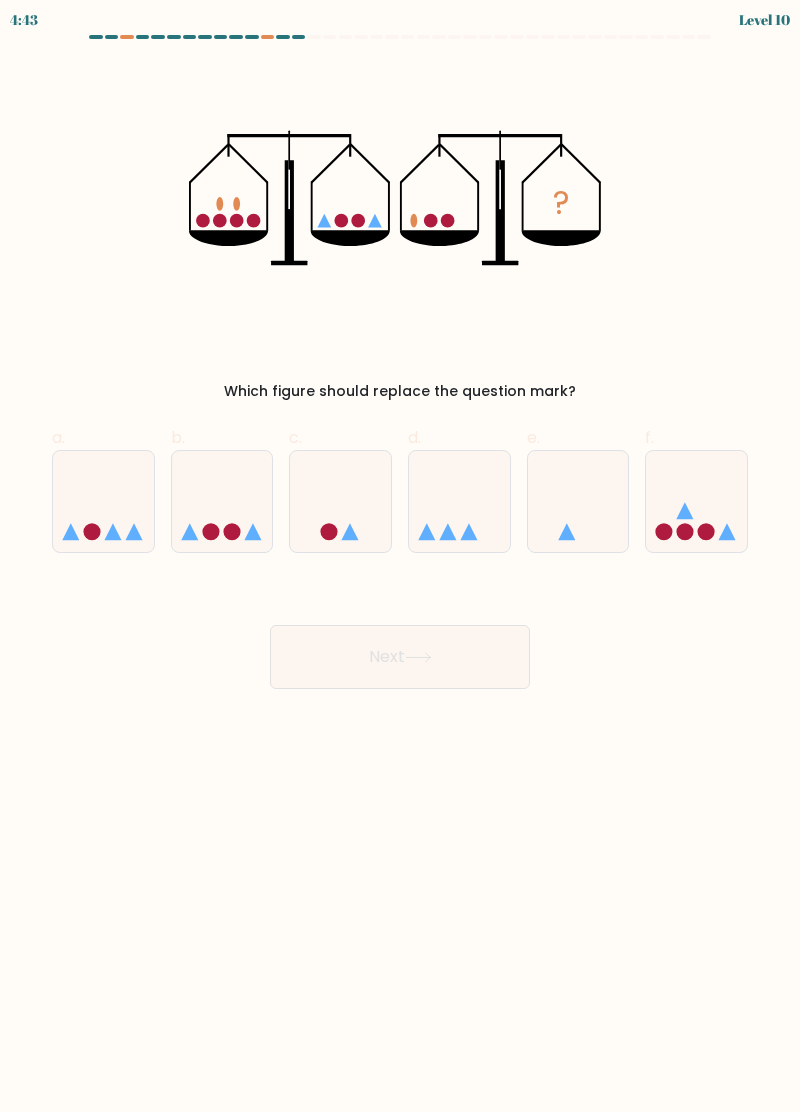 click 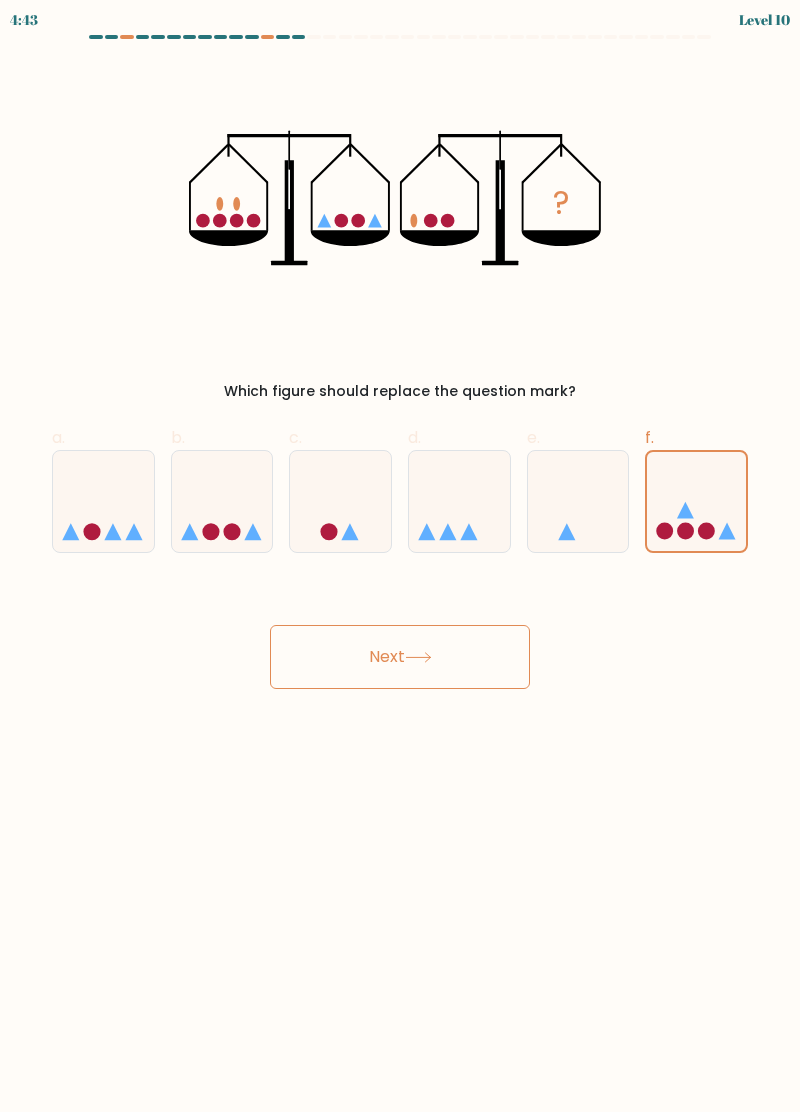 click on "Next" at bounding box center [400, 657] 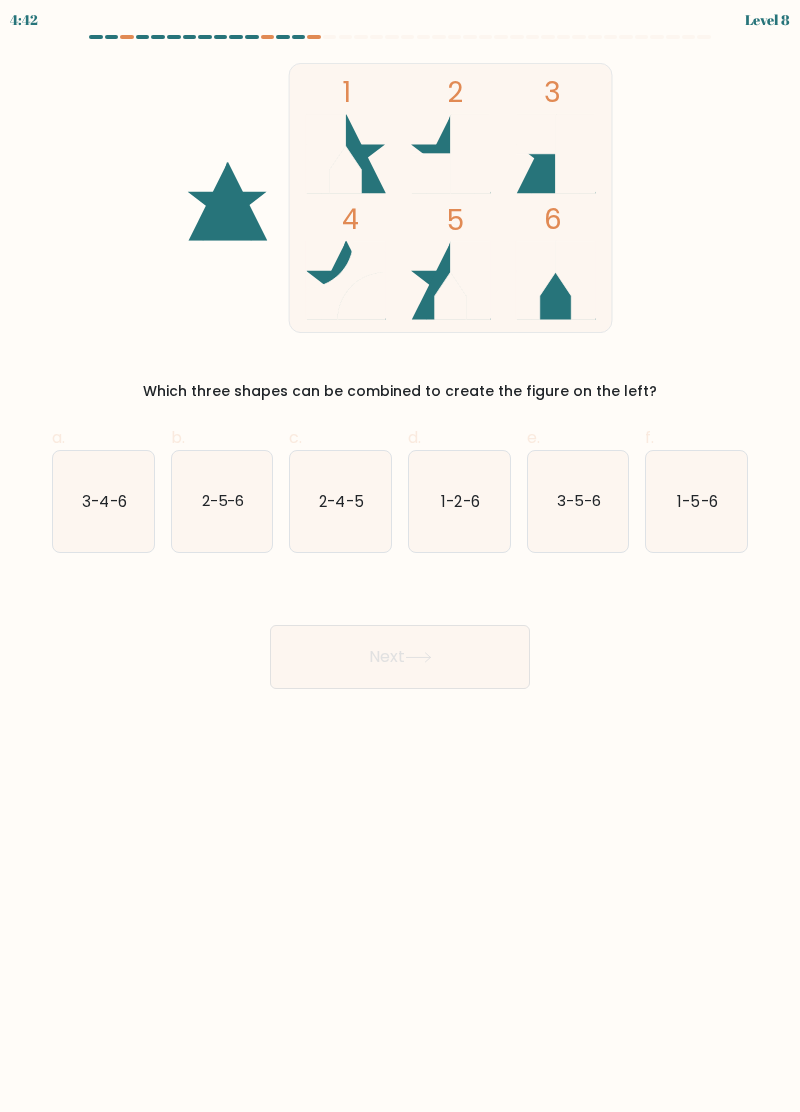 click on "Next" at bounding box center (400, 657) 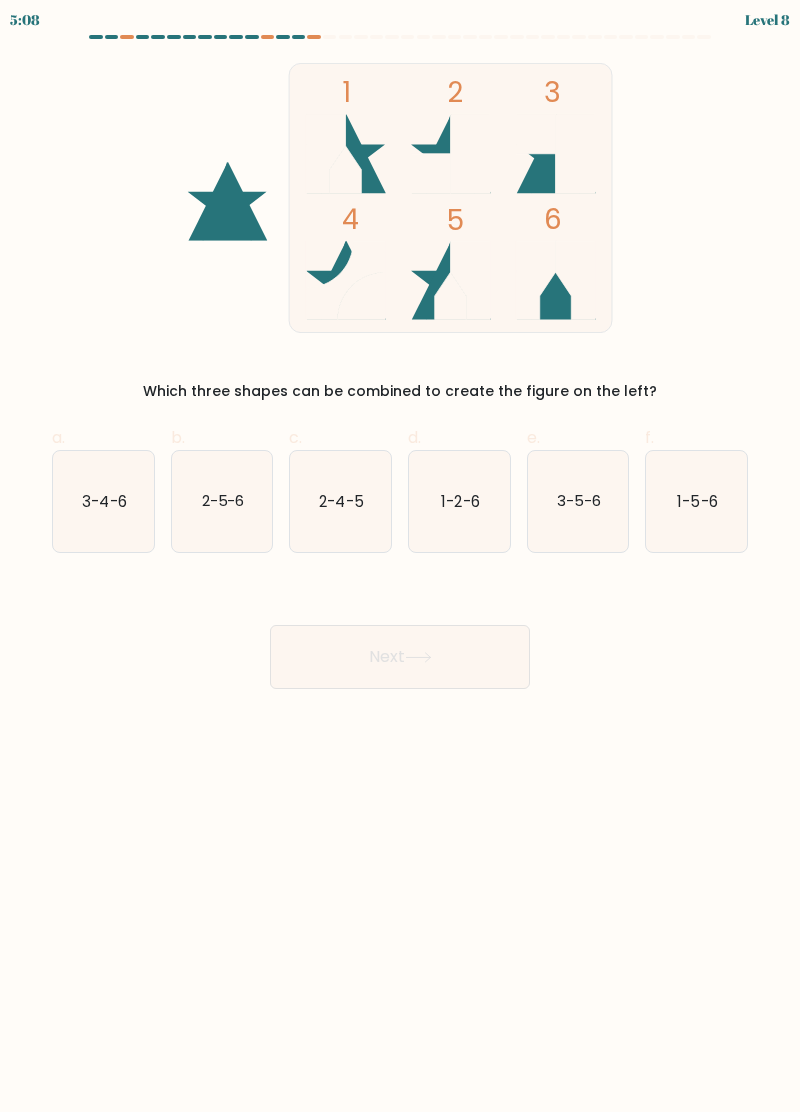 click on "1-5-6" 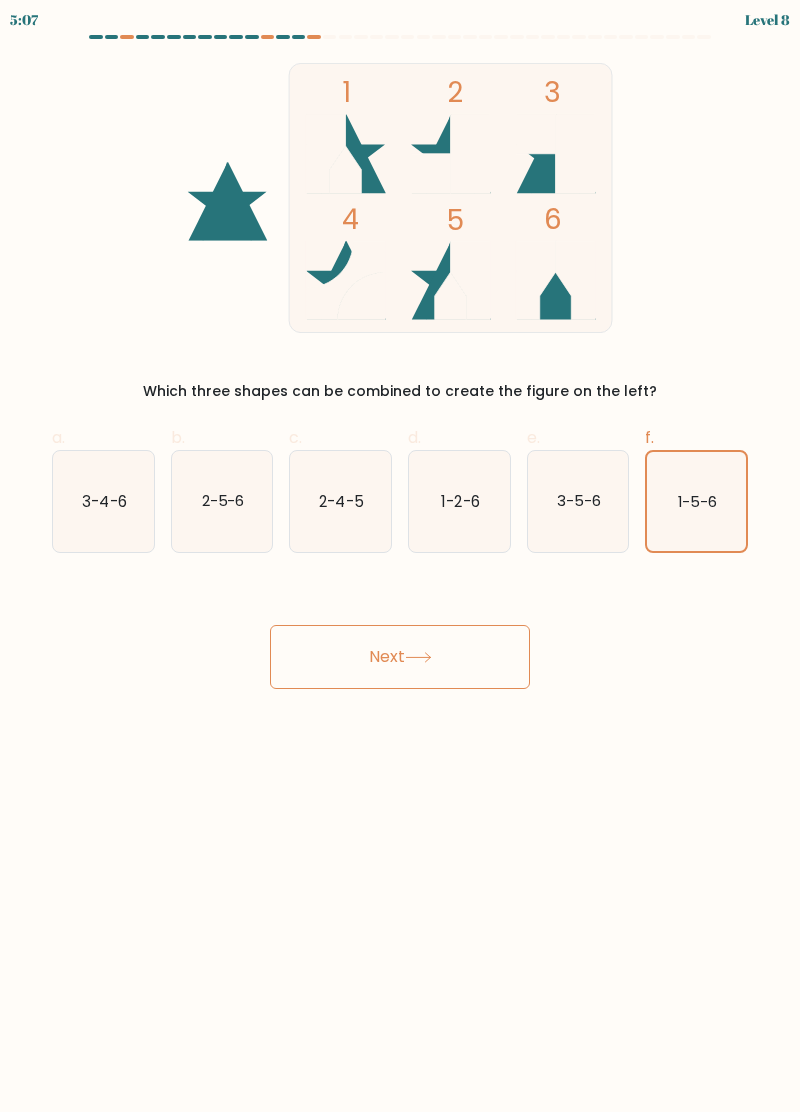 click on "Next" at bounding box center (400, 657) 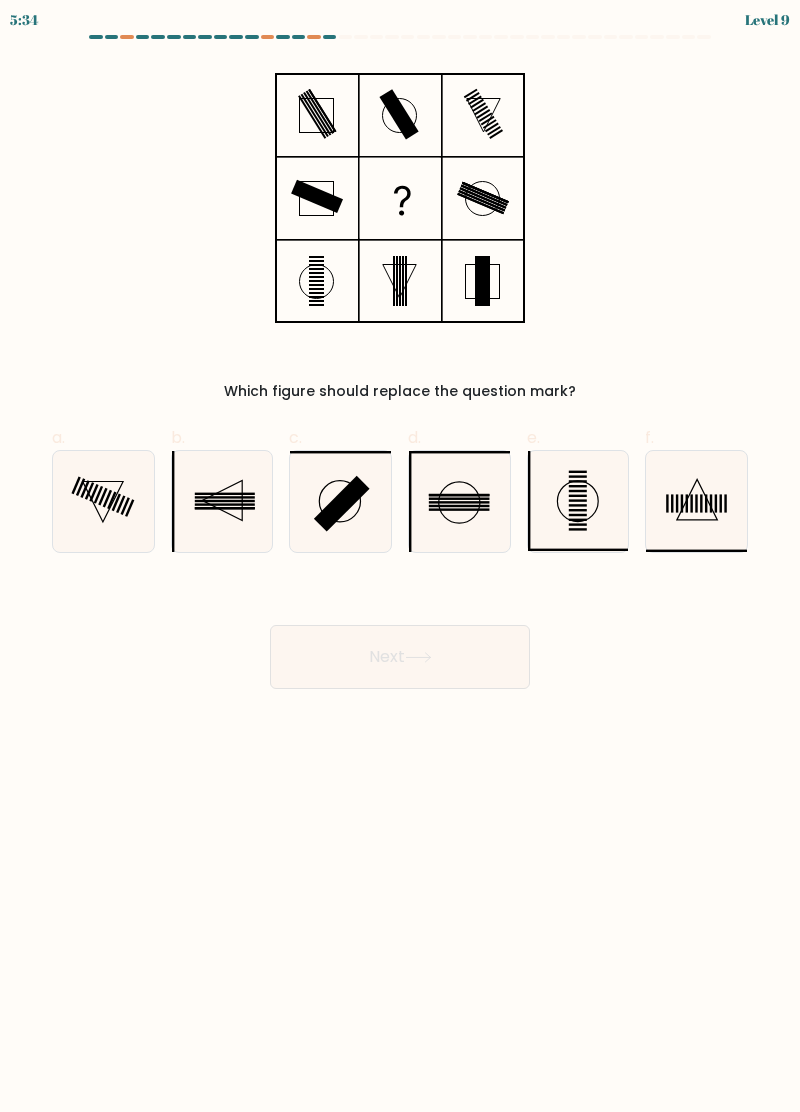 click 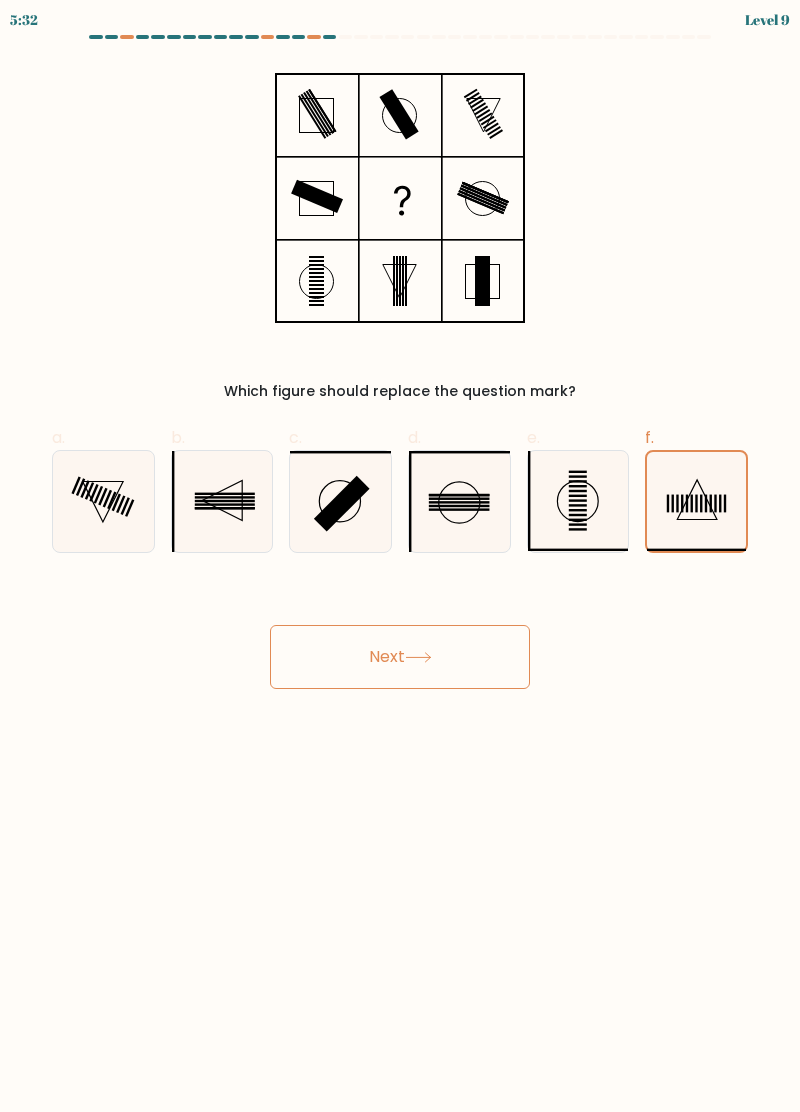 click 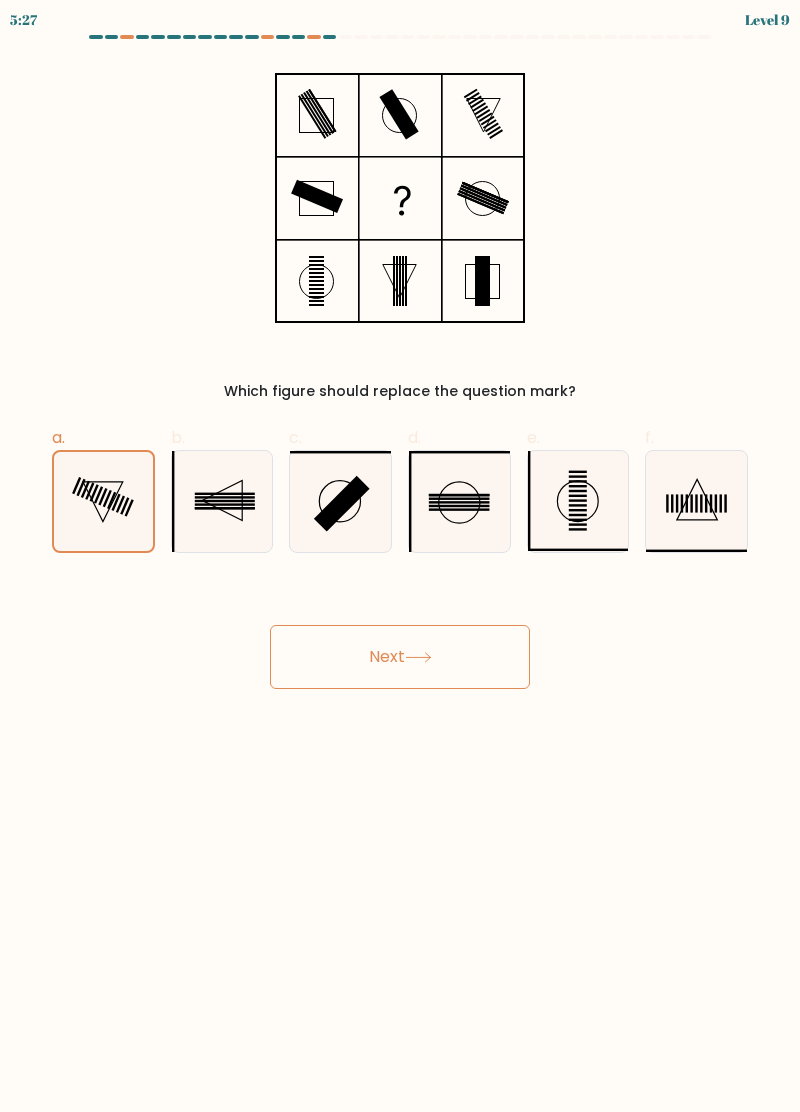 click on "Next" at bounding box center (400, 657) 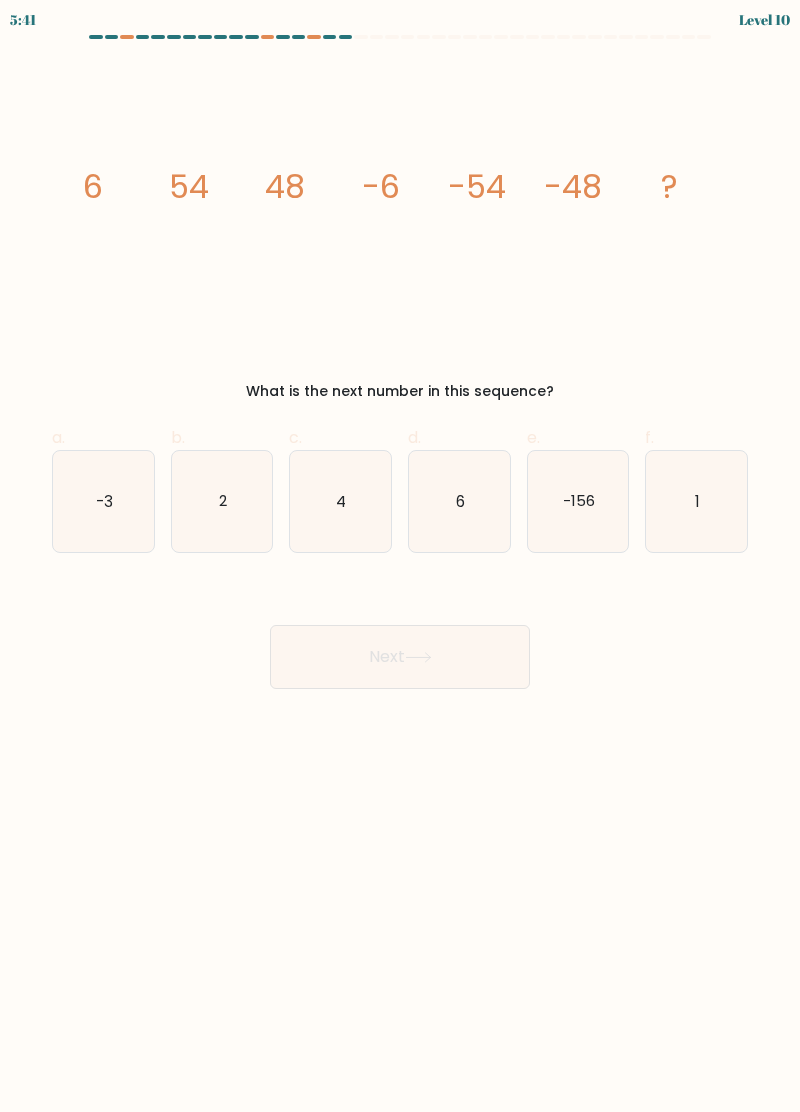click on "6" 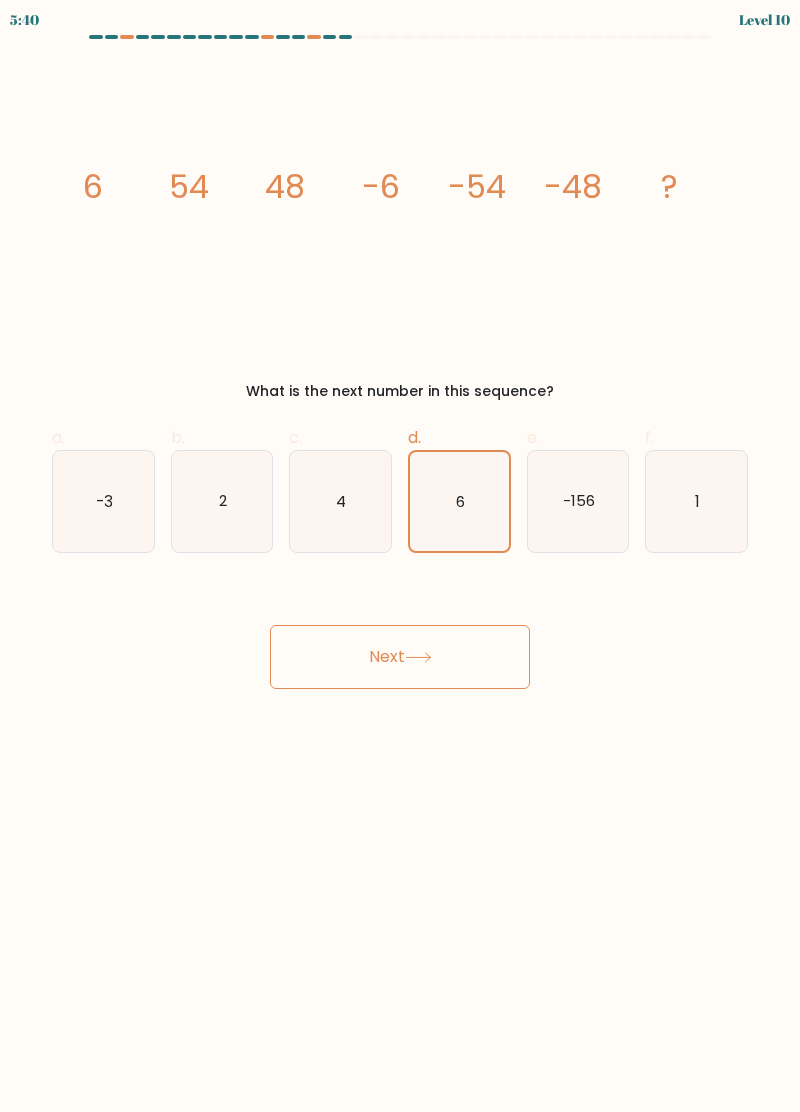 click on "-156" 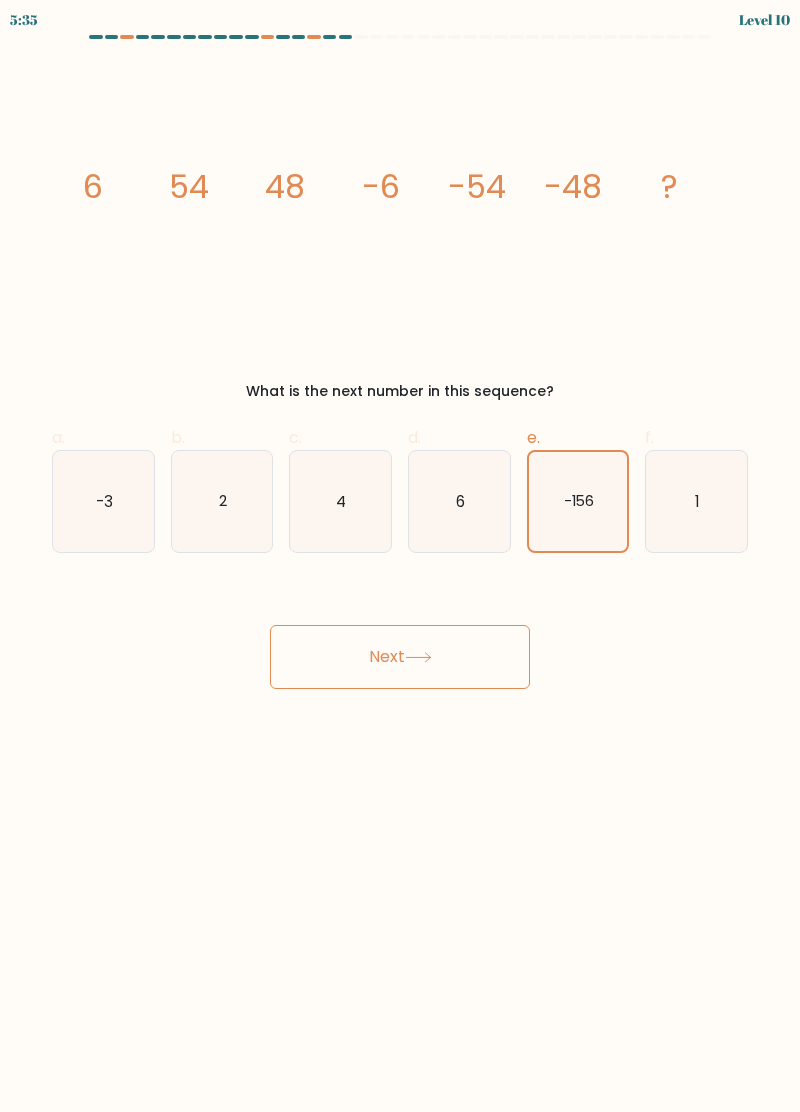 click on "-3" 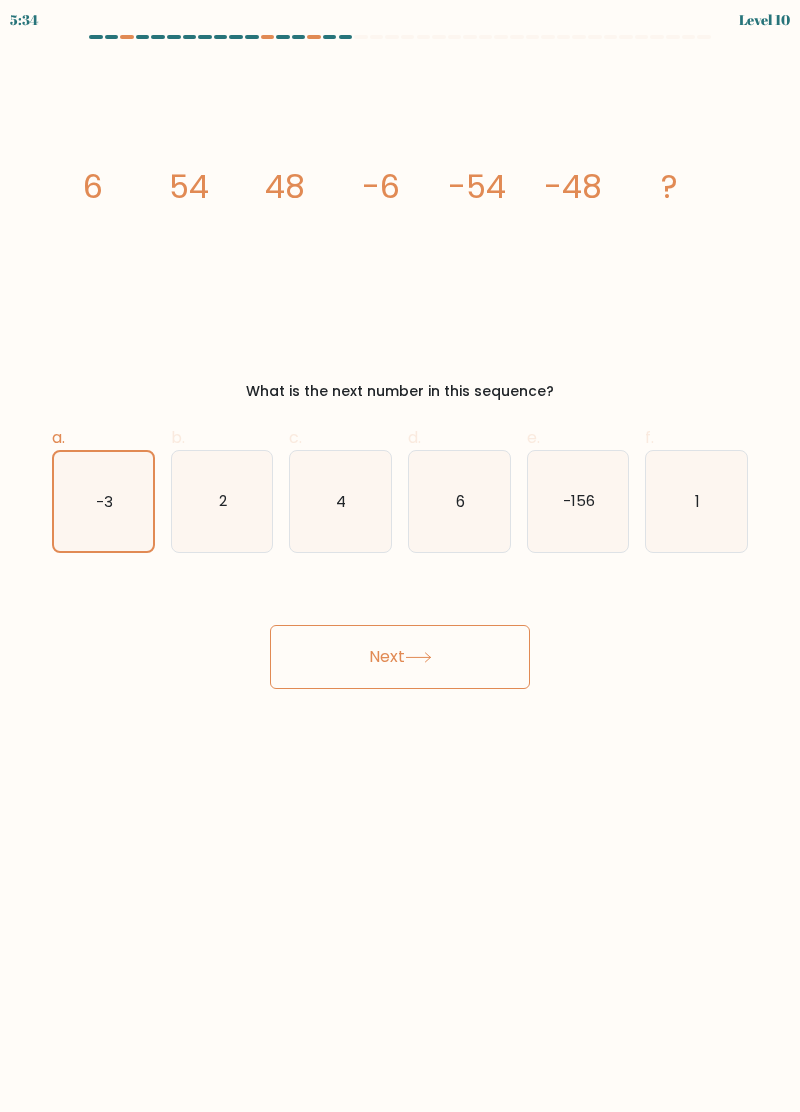 click on "Next" at bounding box center [400, 657] 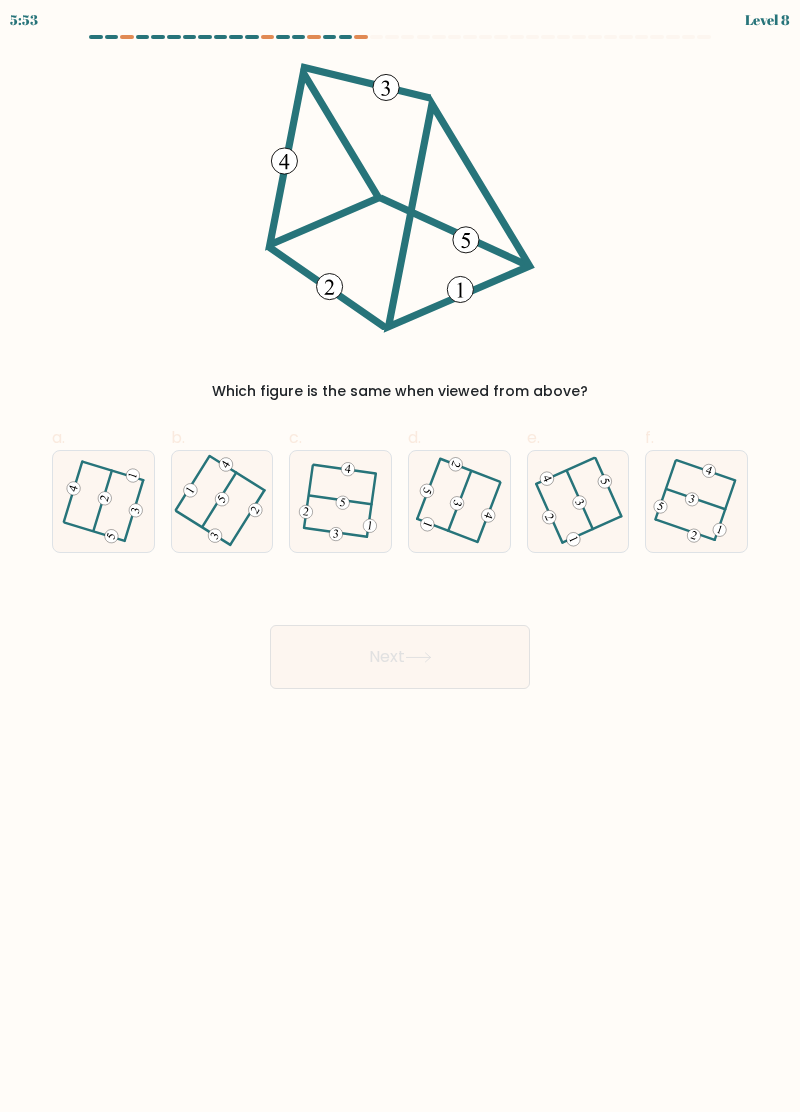 click 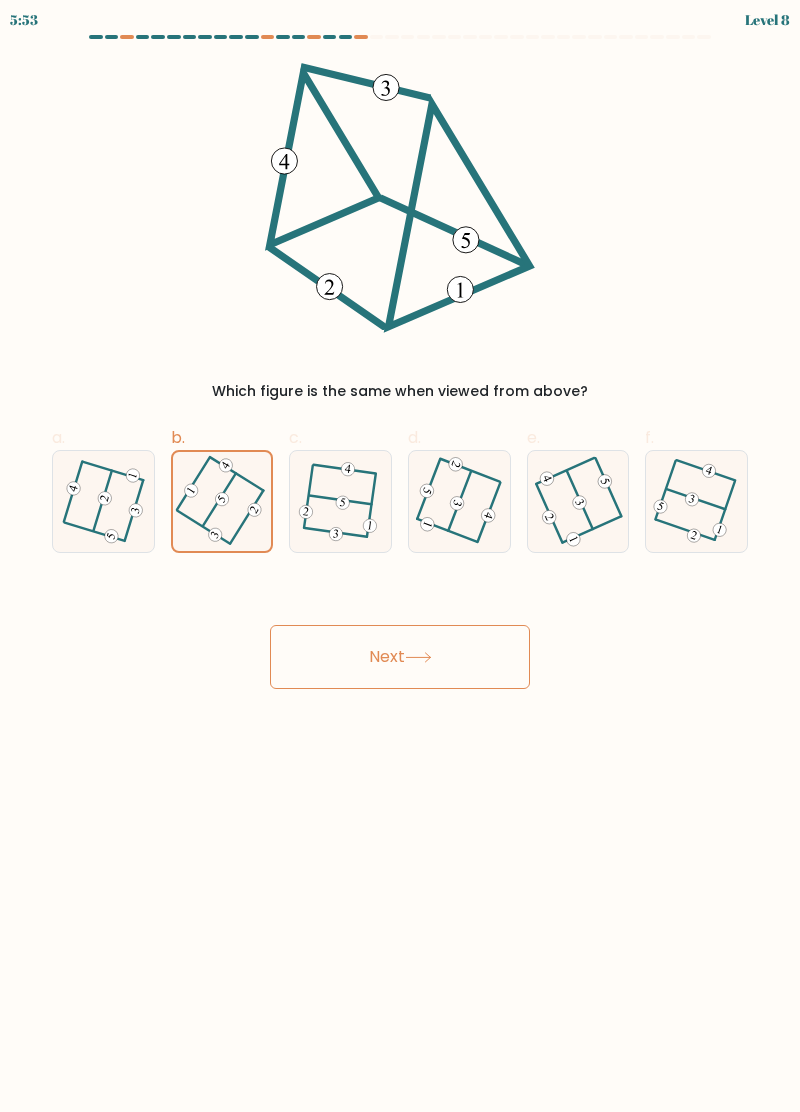 click on "Next" at bounding box center (400, 657) 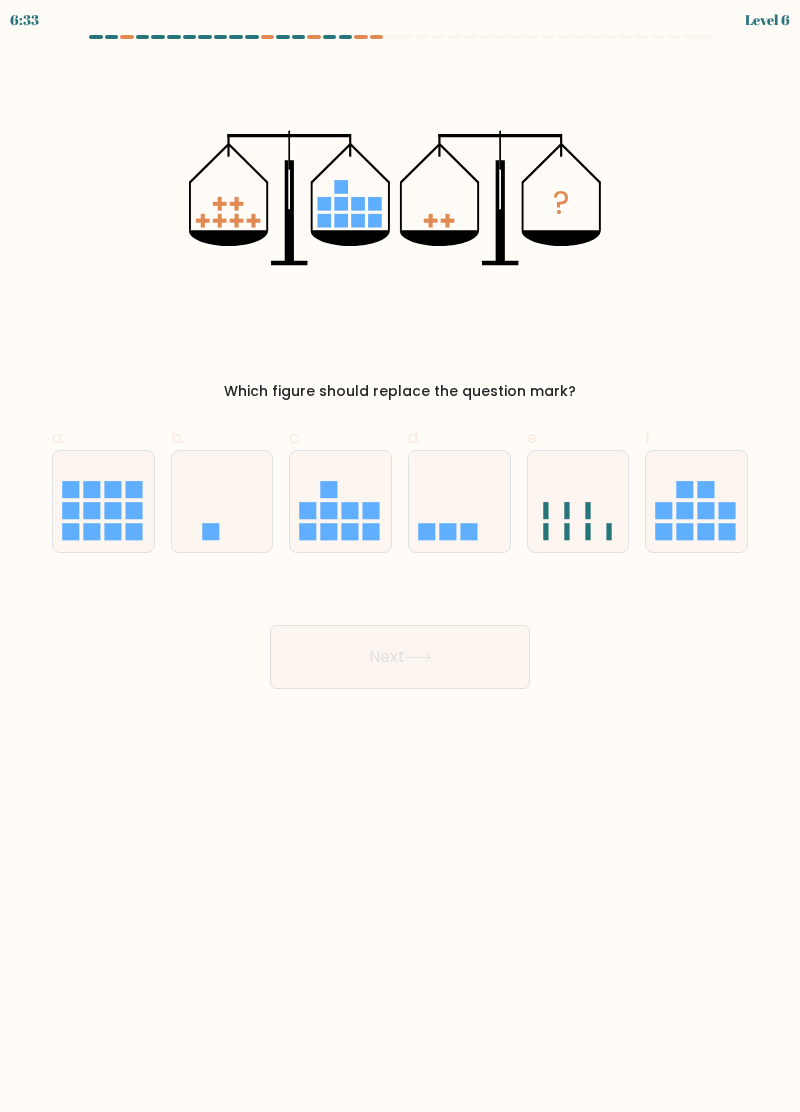 click 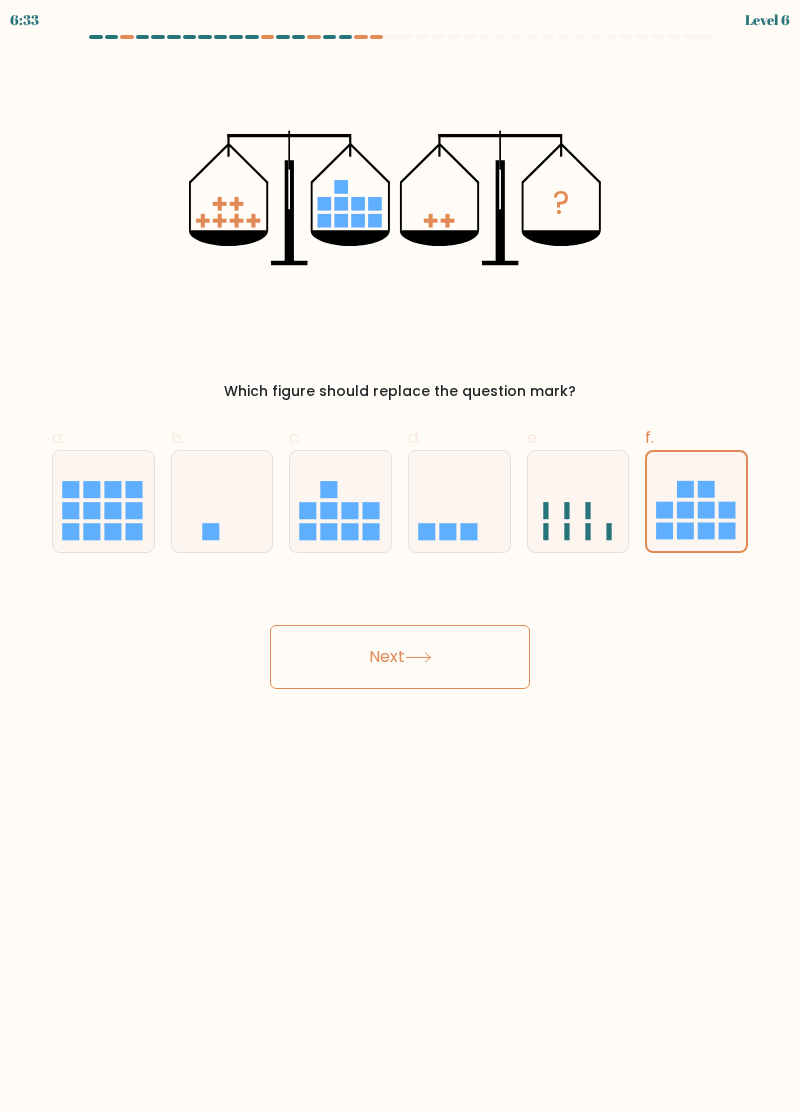 click on "Next" at bounding box center (400, 657) 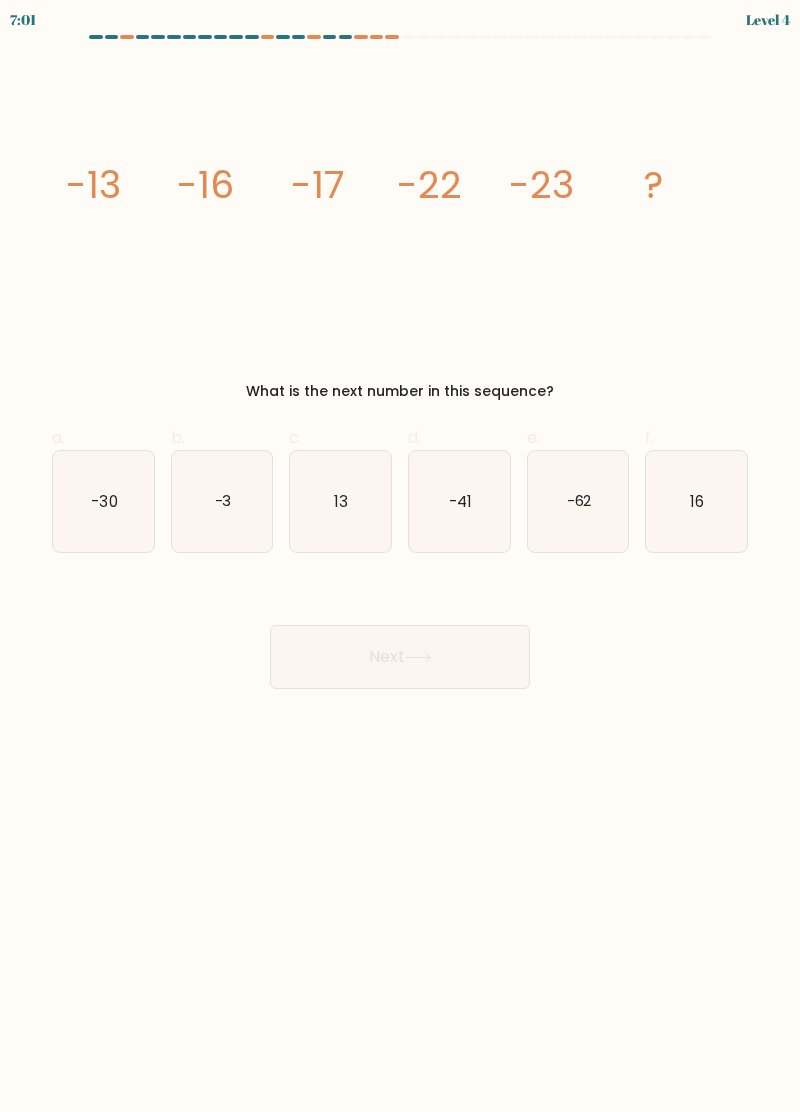 click on "-30" 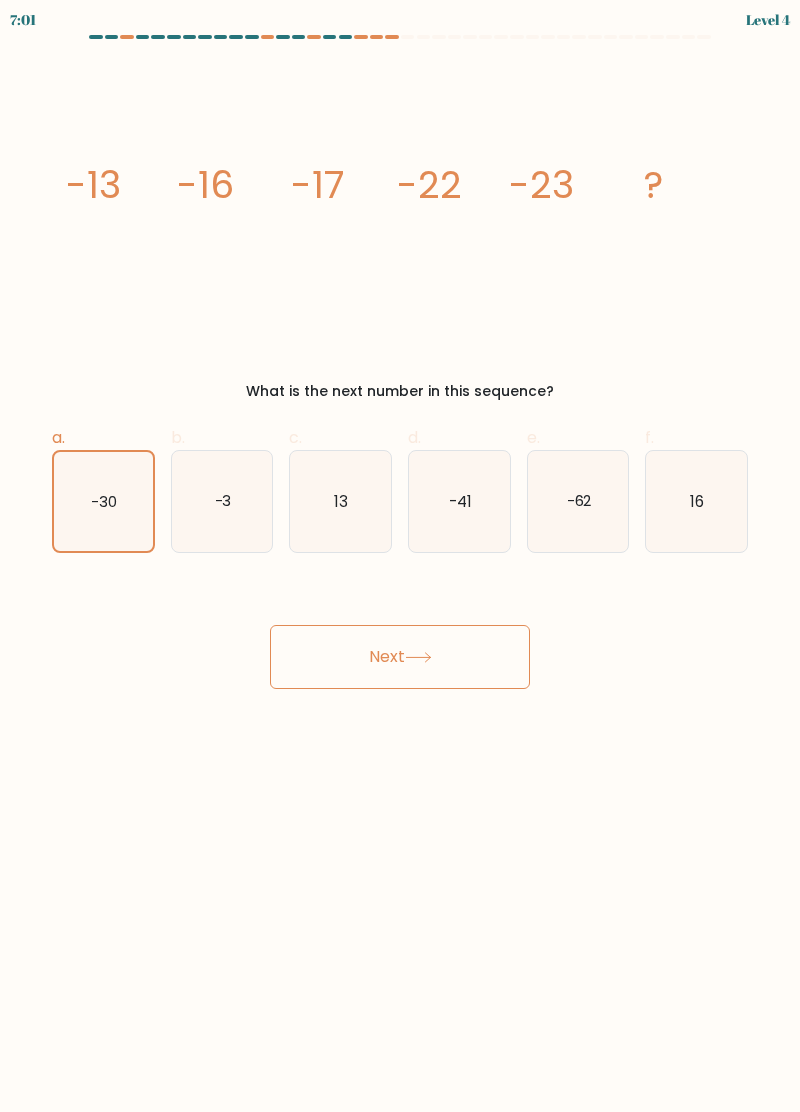 click on "Next" at bounding box center [400, 657] 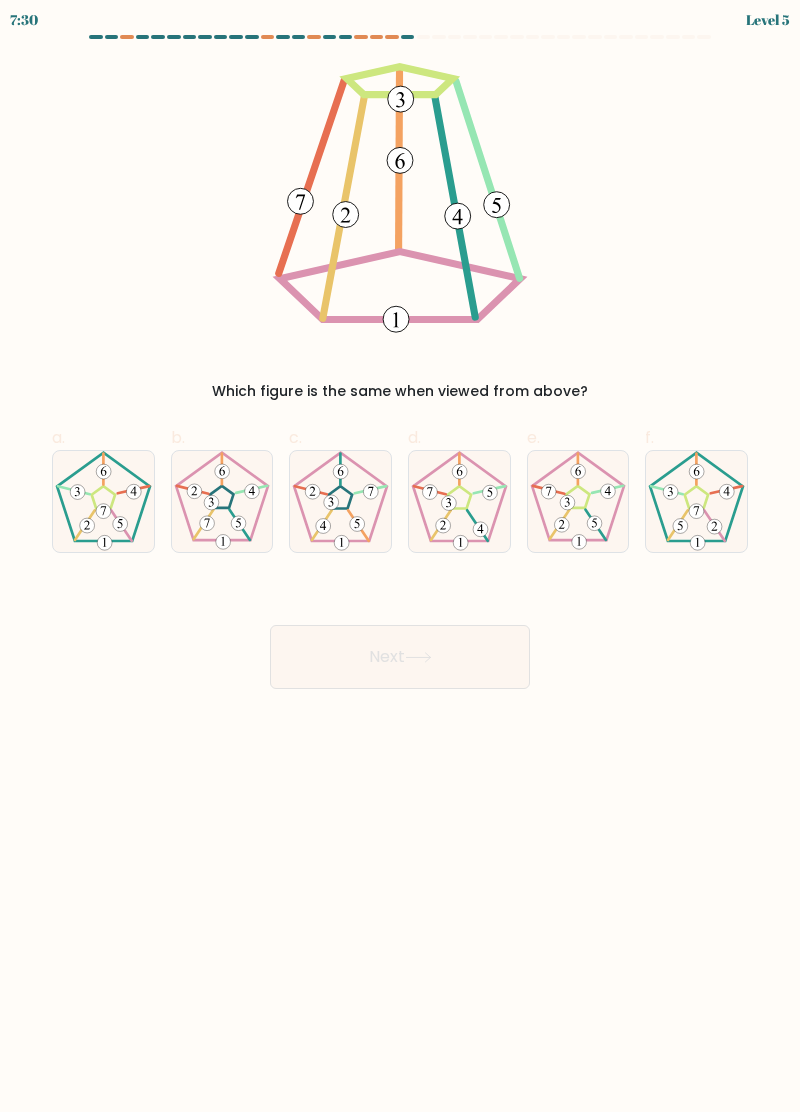 click 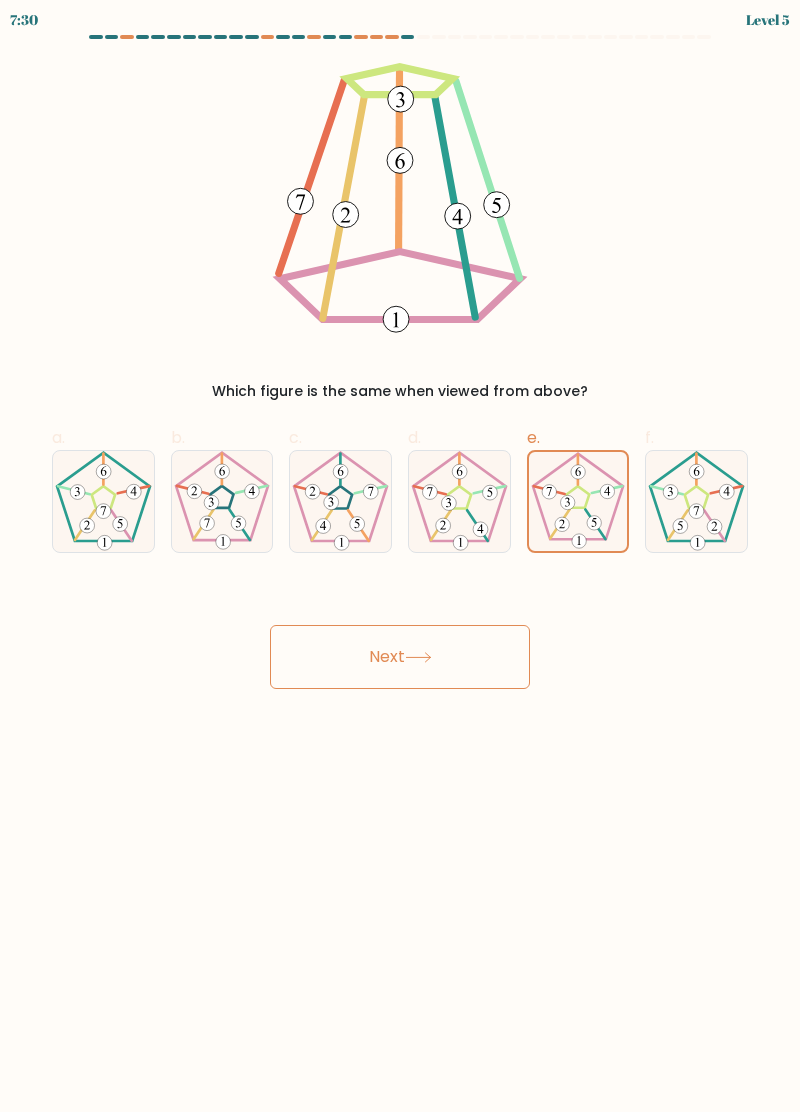 click on "Next" at bounding box center (400, 657) 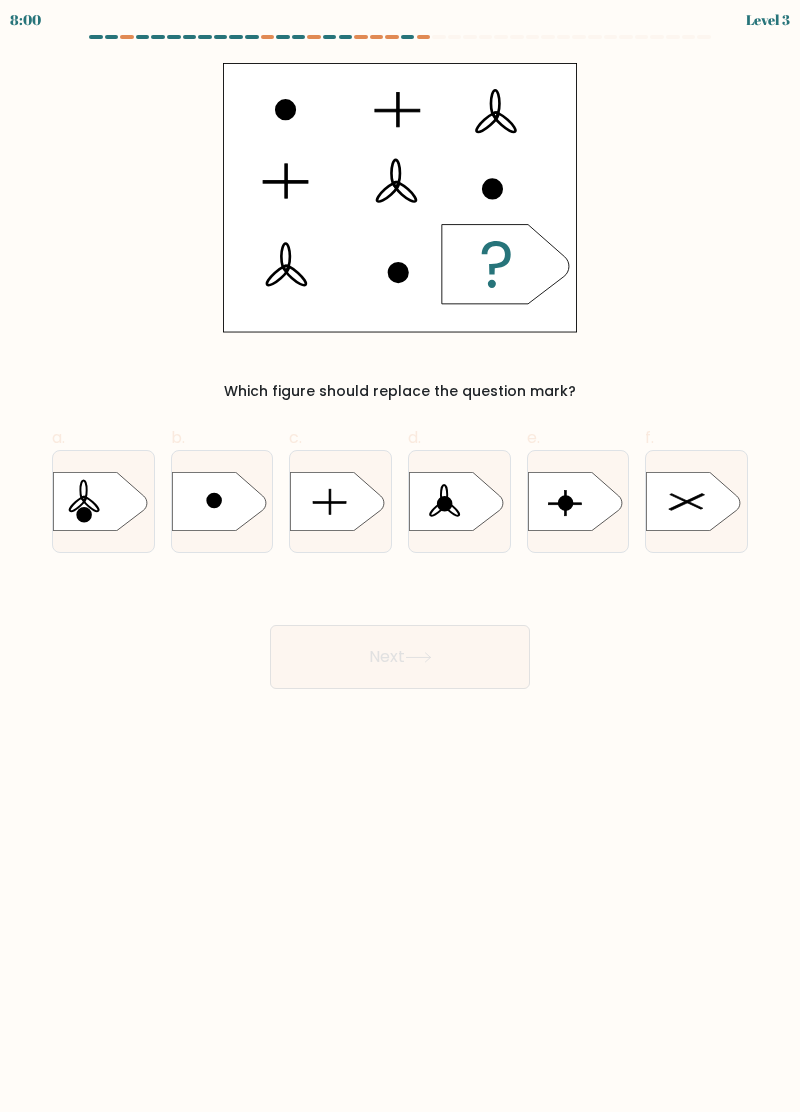 click 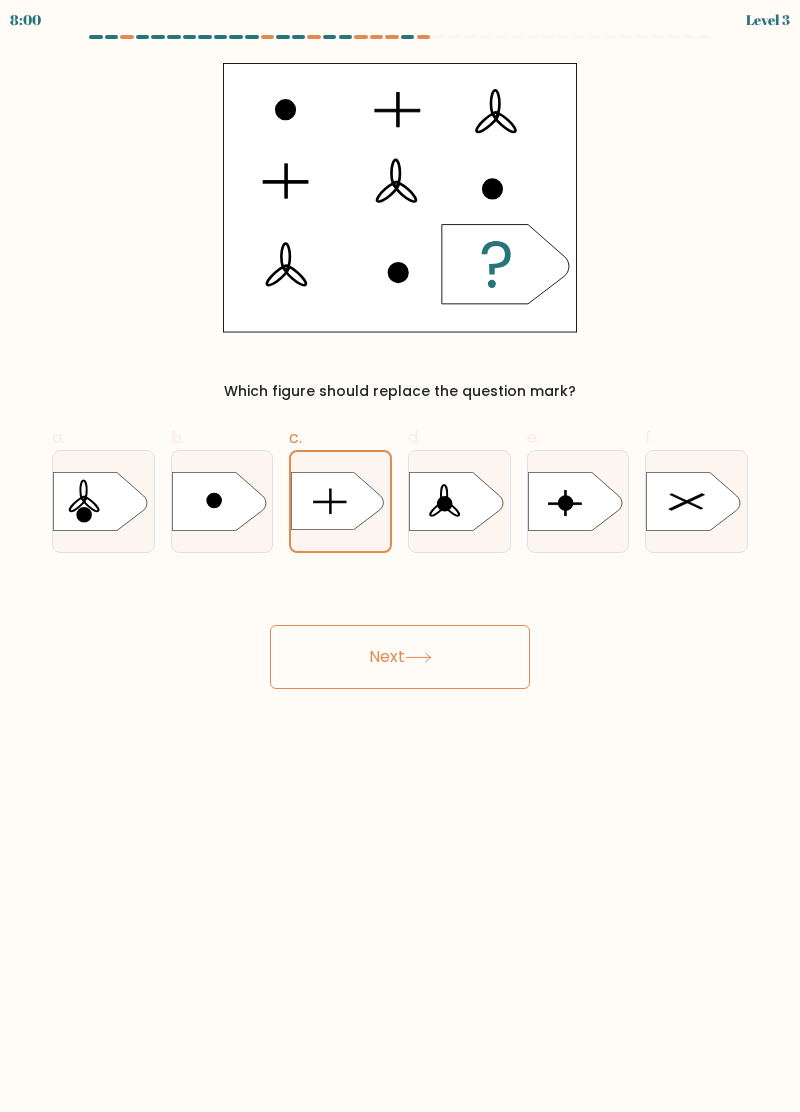click on "Next" at bounding box center (400, 657) 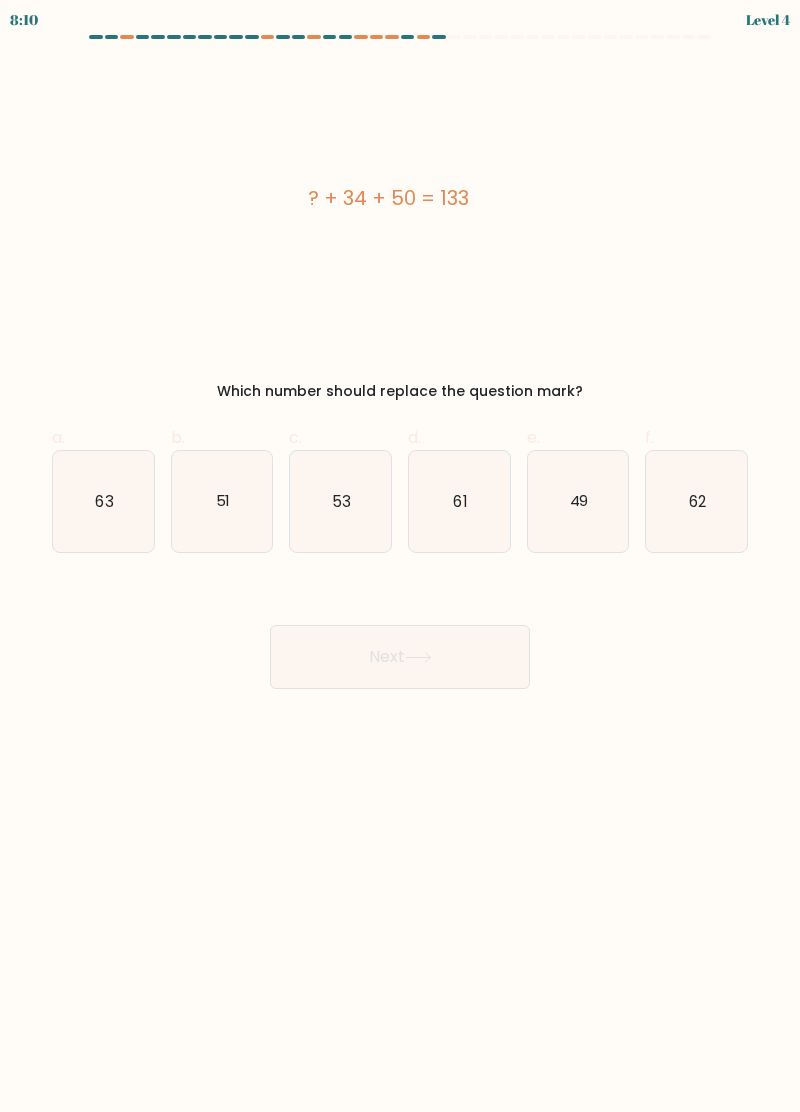 click on "49" 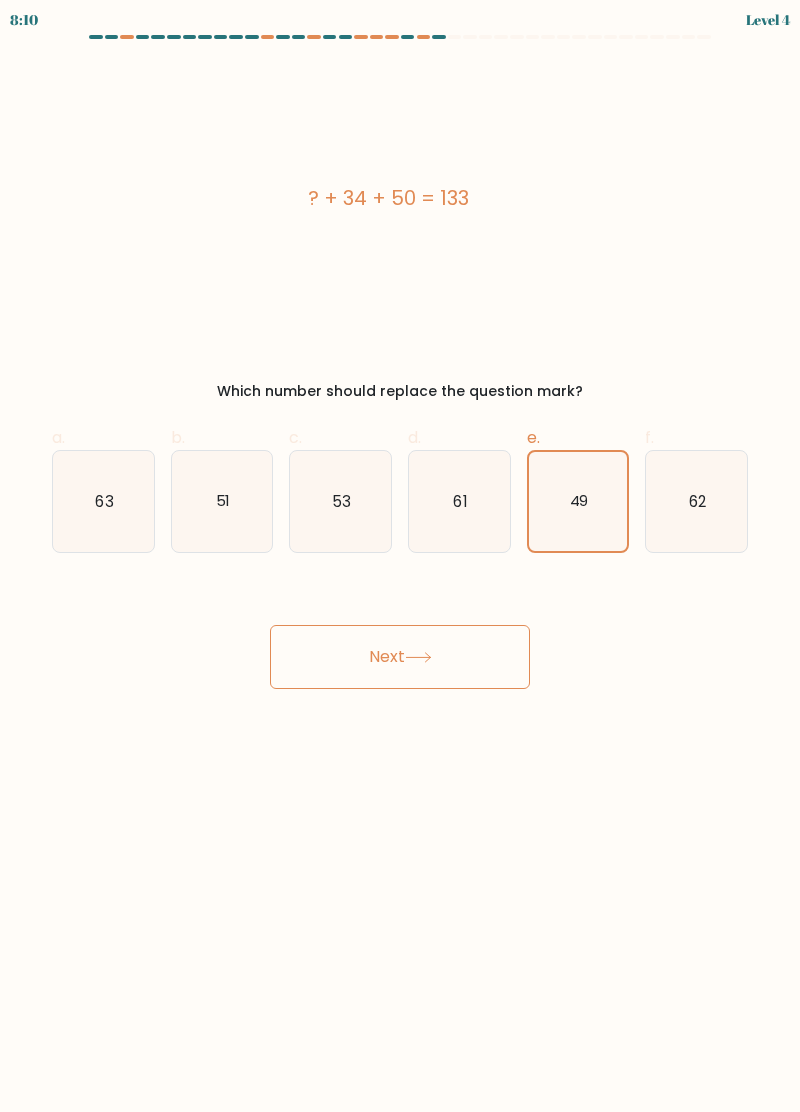 click on "Next" at bounding box center (400, 657) 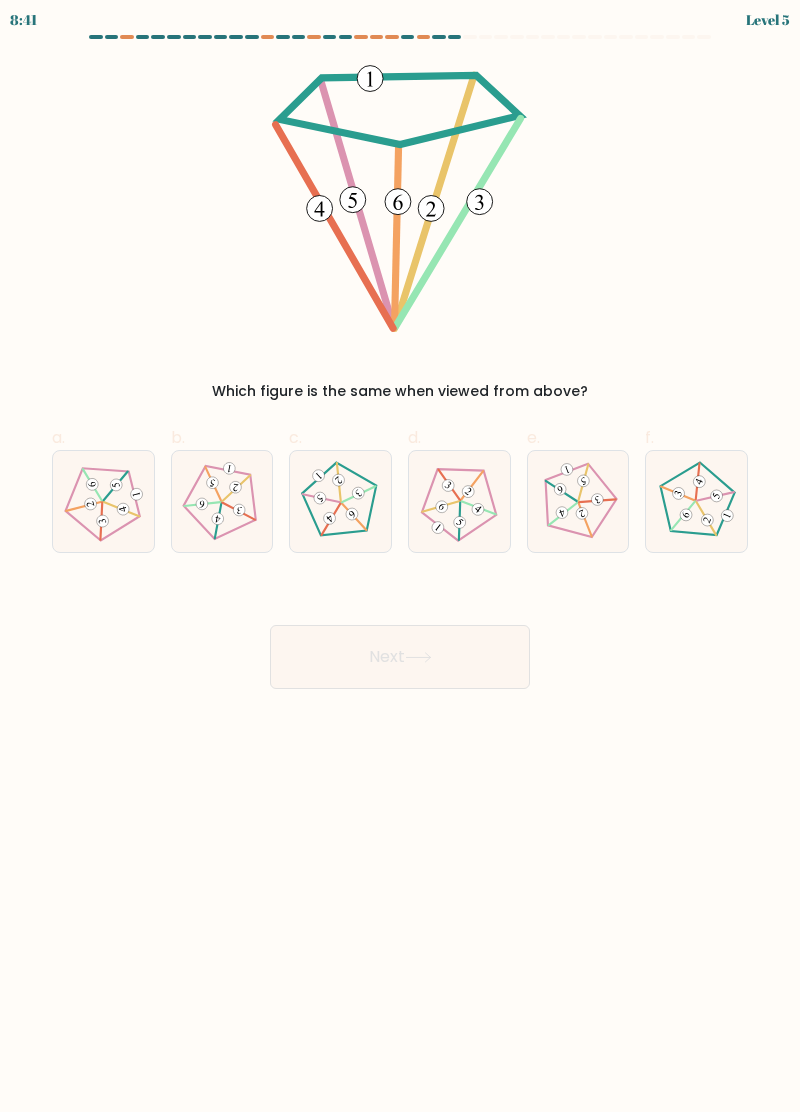 click 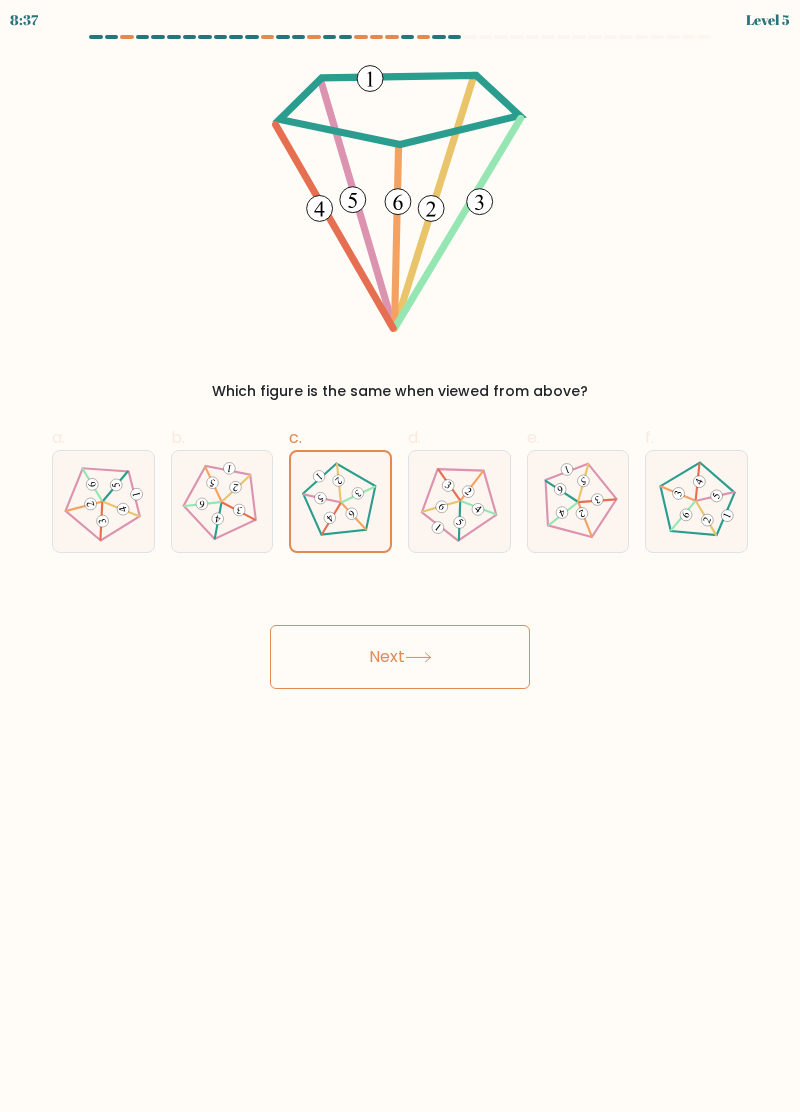 click on "Next" at bounding box center [400, 657] 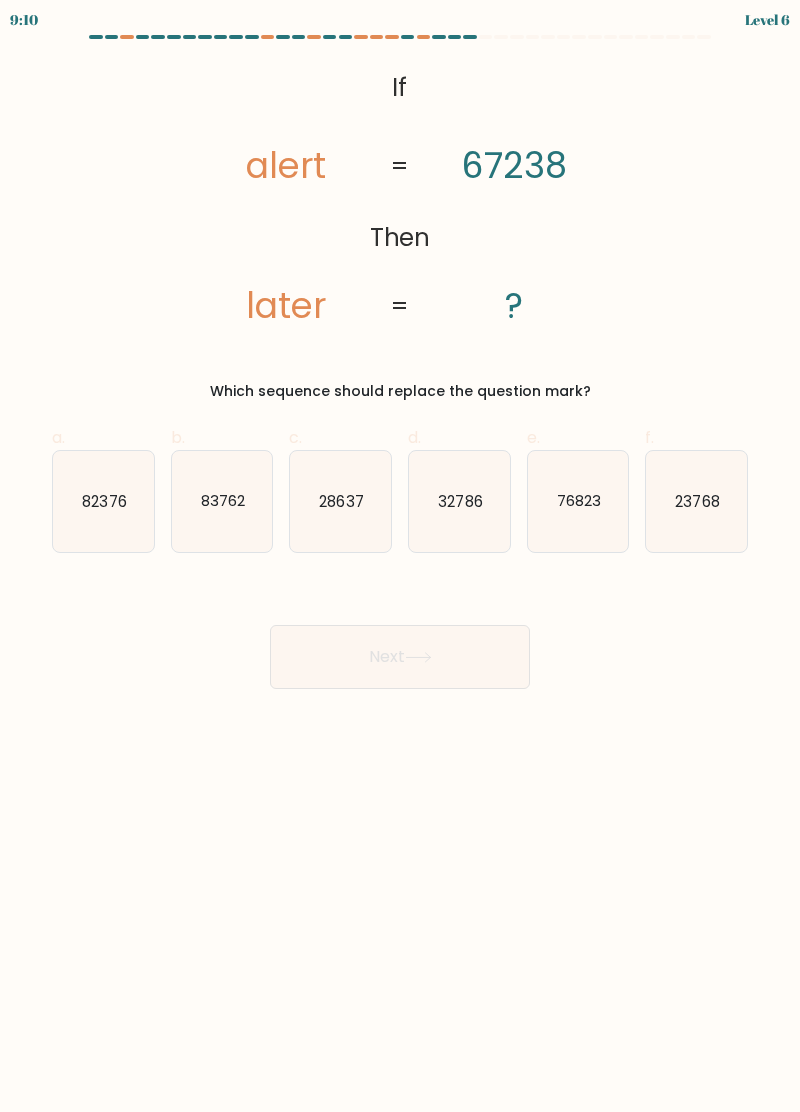 click on "76823" 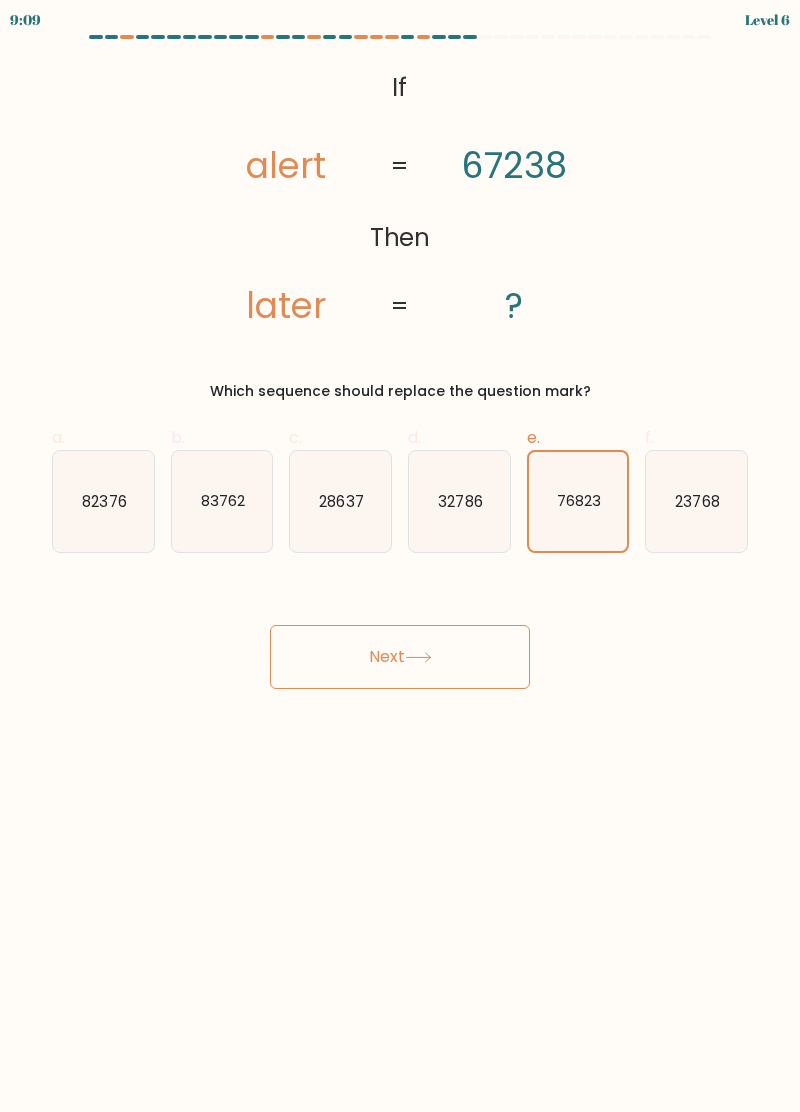 click on "Next" at bounding box center (400, 657) 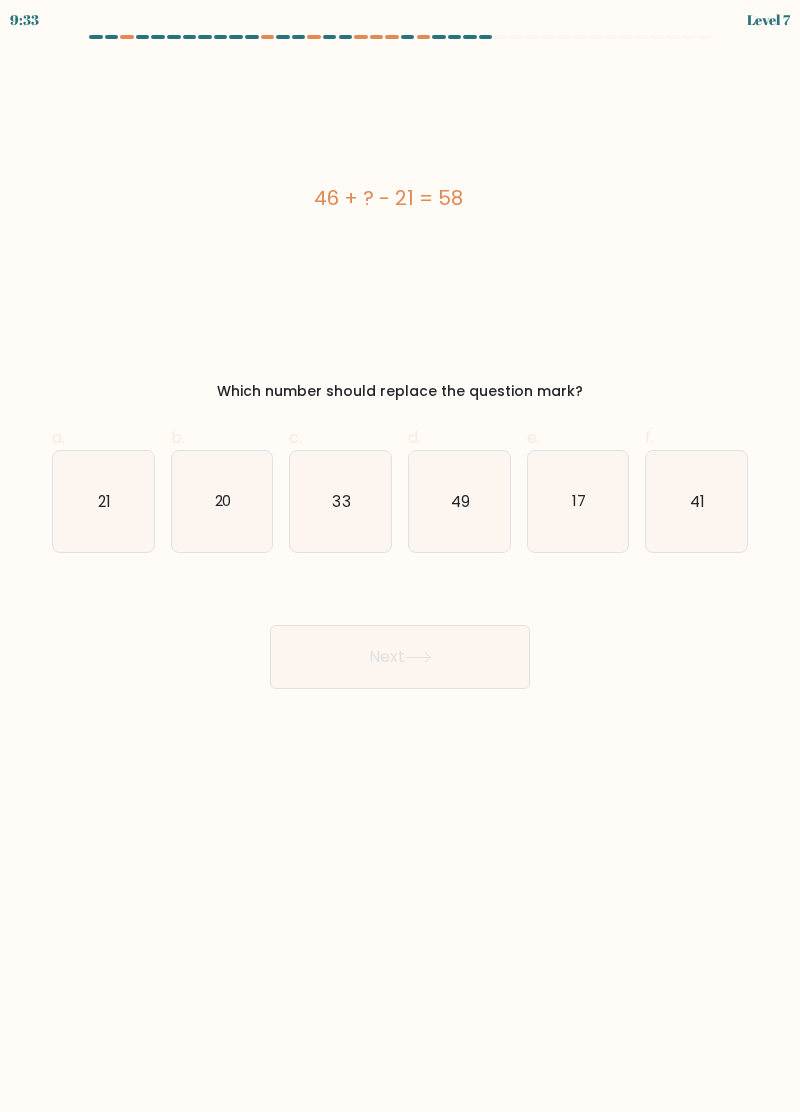 click on "33" 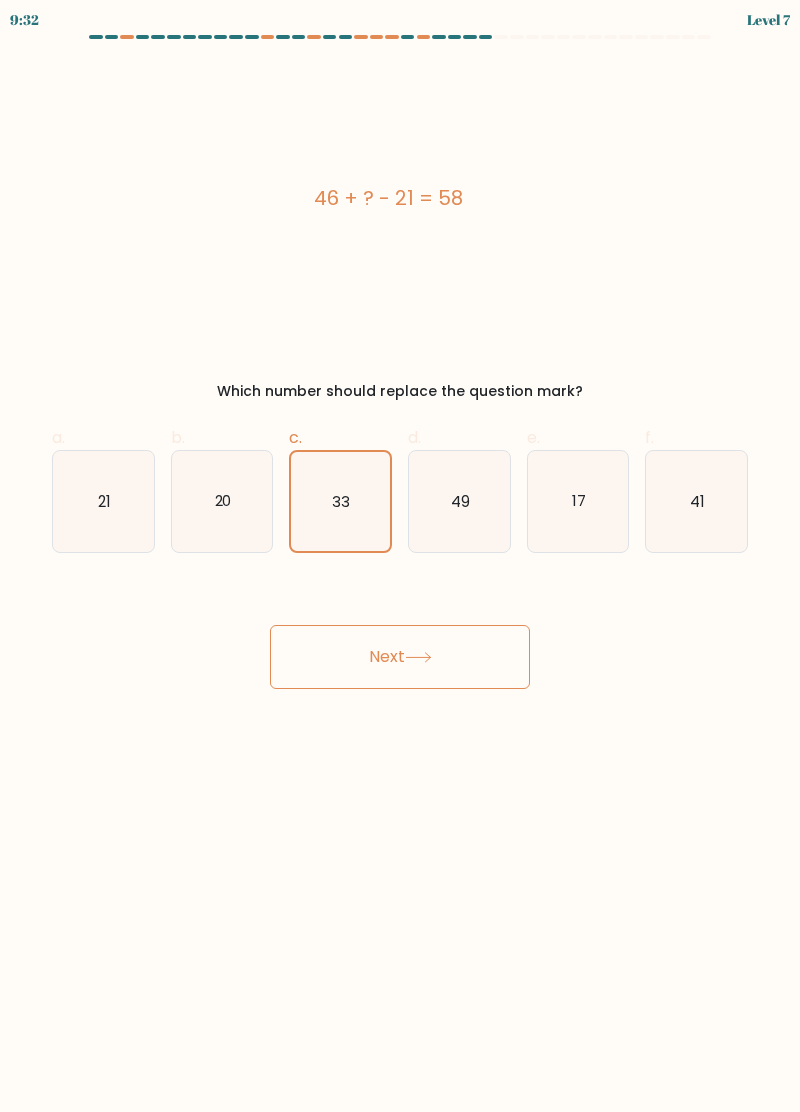 click 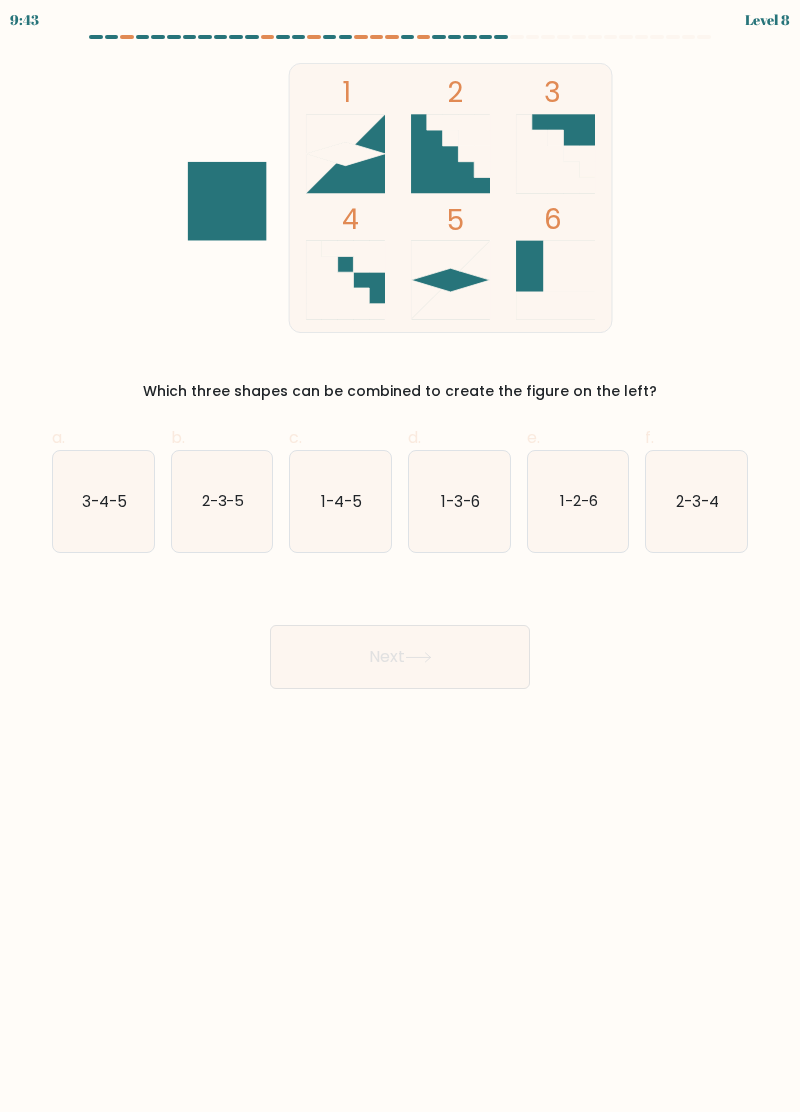 click on "1-2-6" 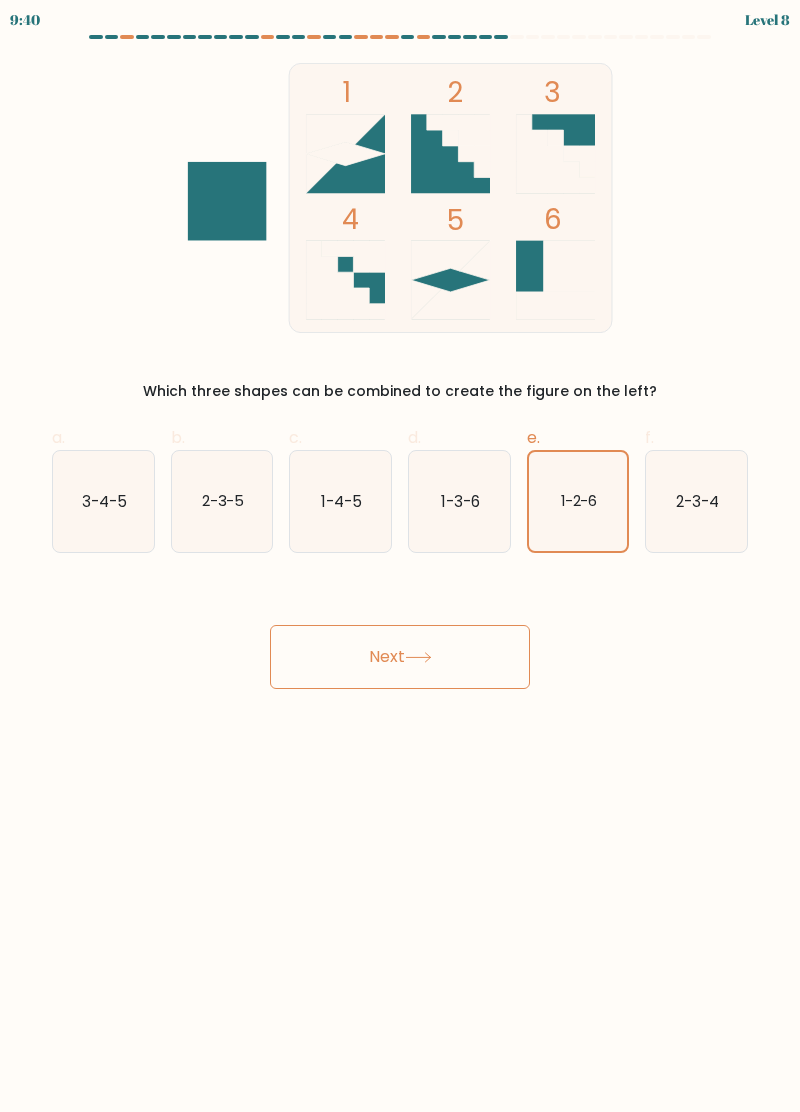 click on "Next" at bounding box center (400, 657) 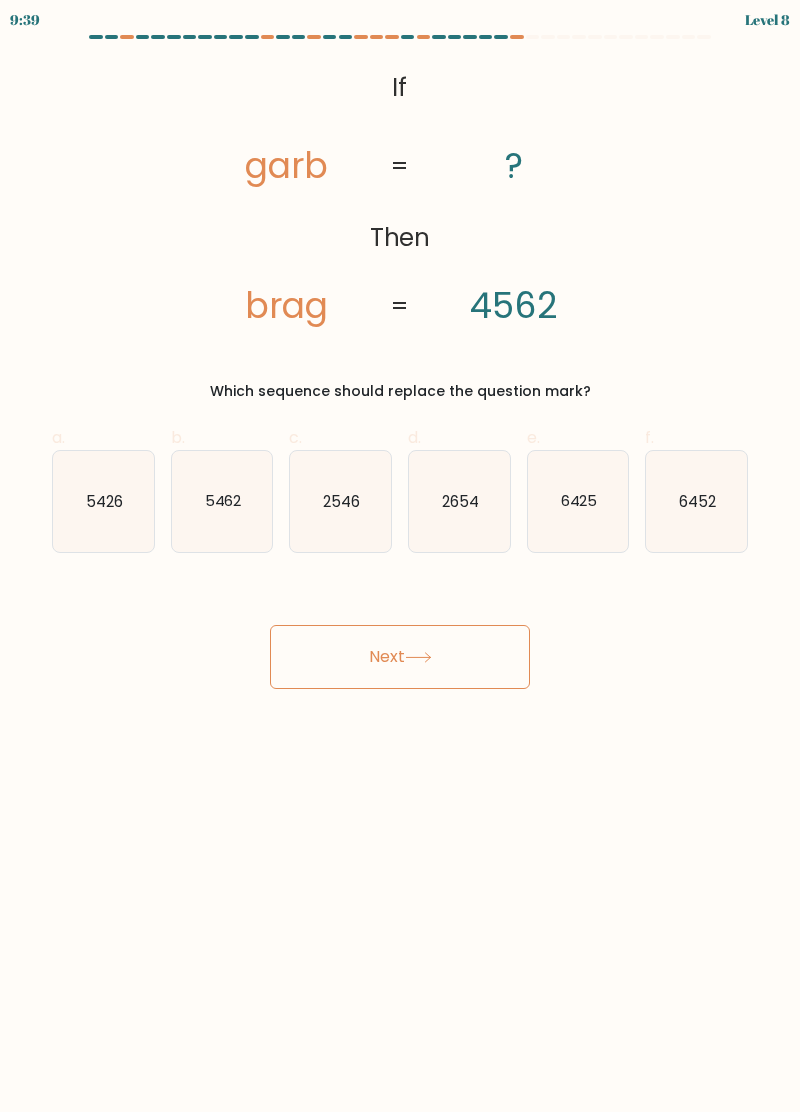click on "Next" at bounding box center [400, 657] 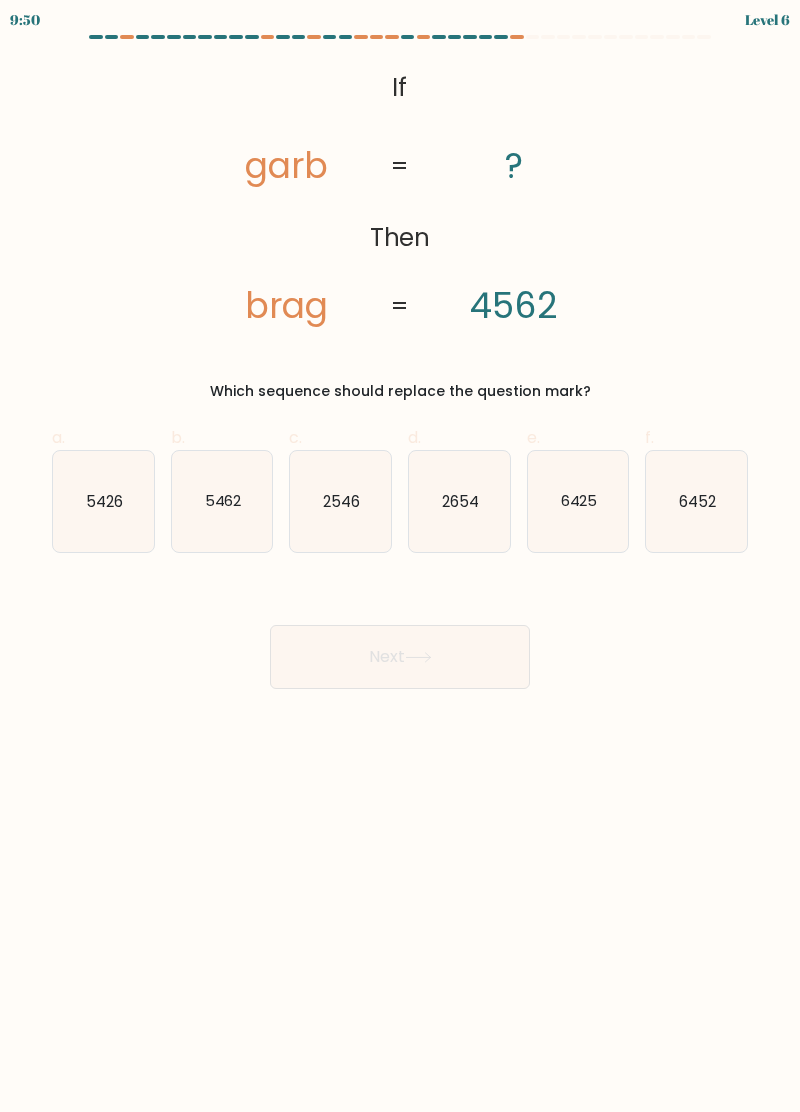 click on "2654" 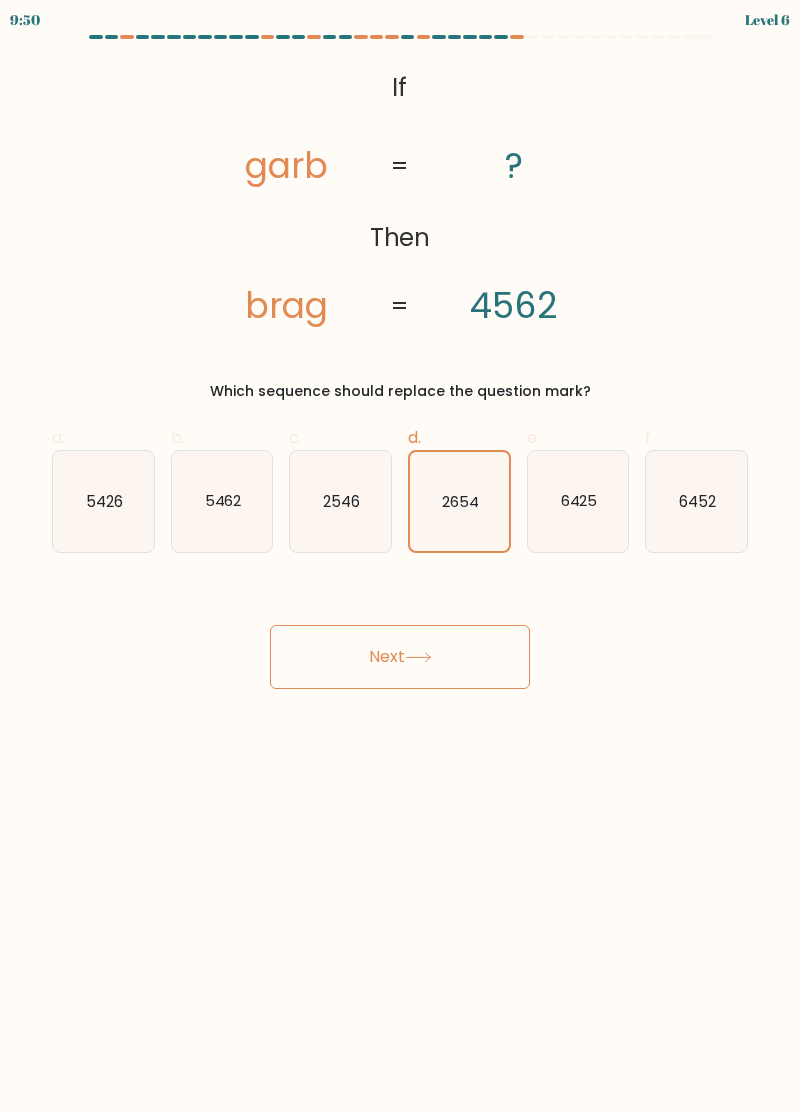 click on "Next" at bounding box center (400, 657) 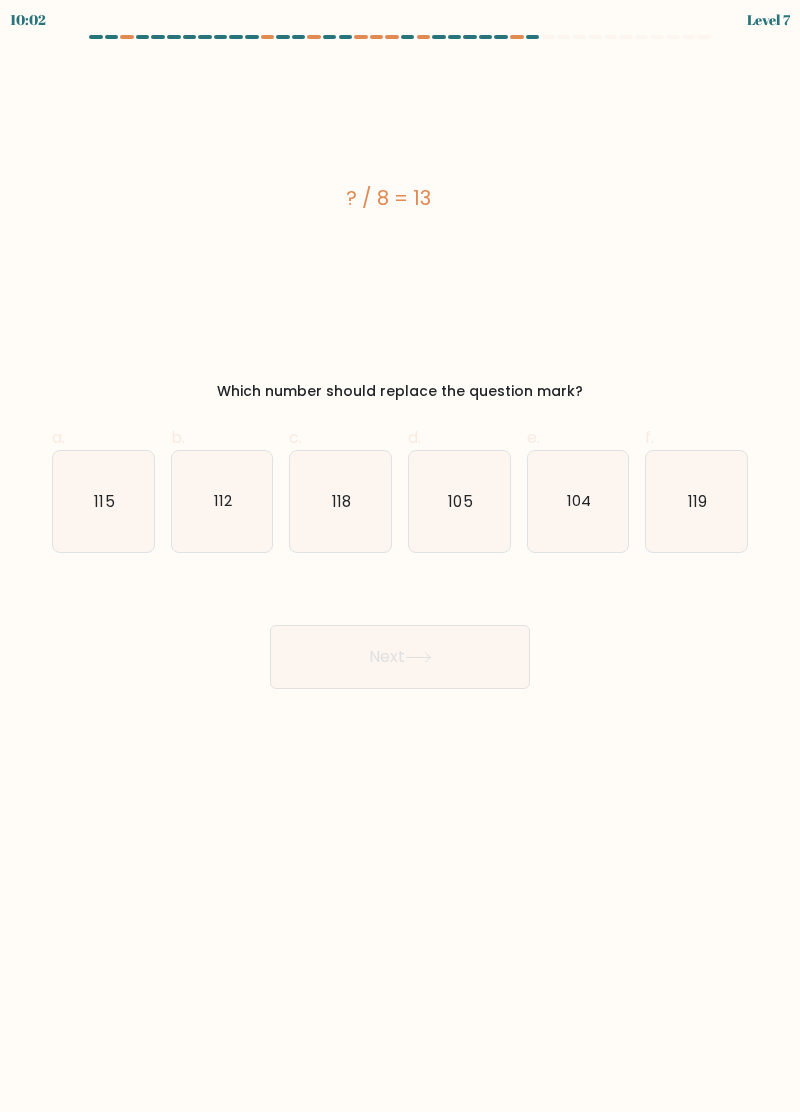 click on "104" 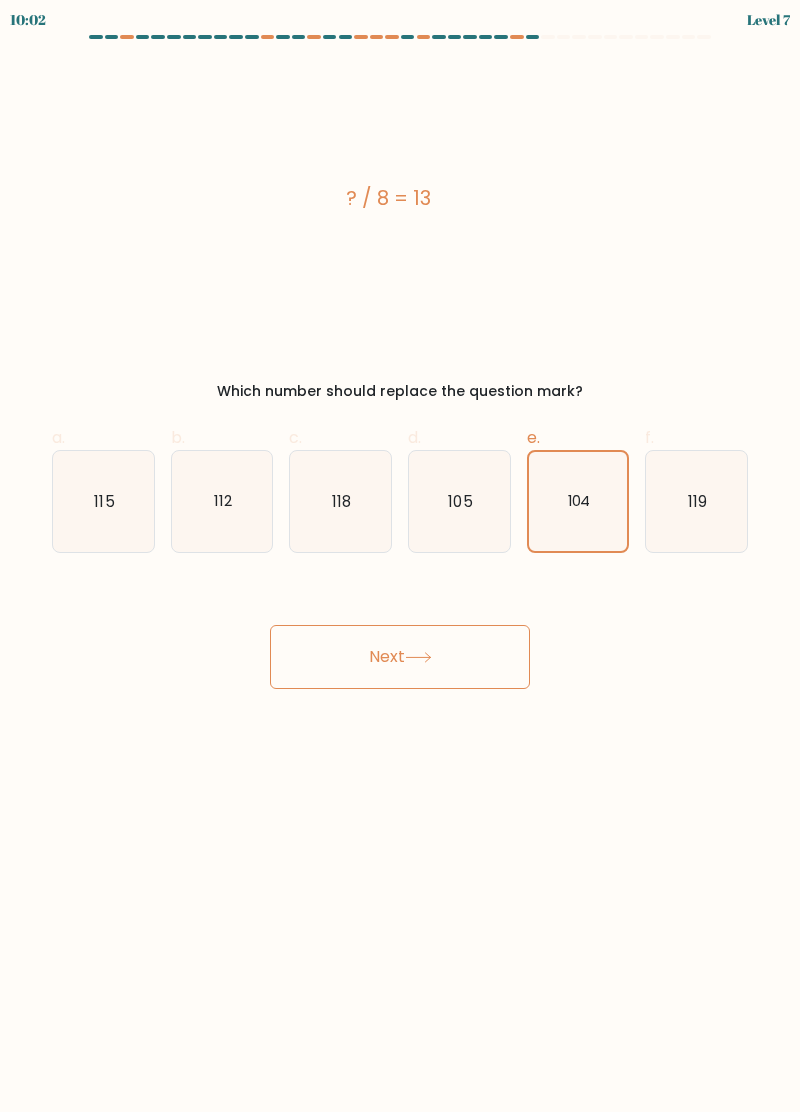 click on "Next" at bounding box center [400, 657] 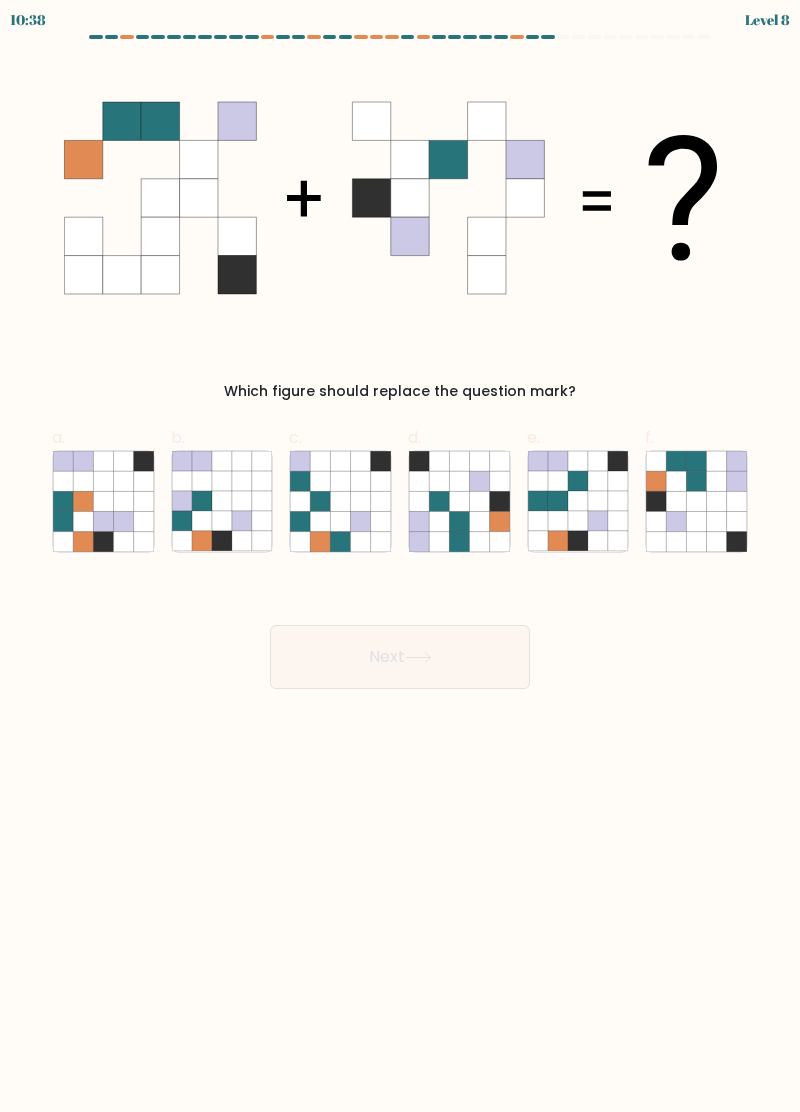 click 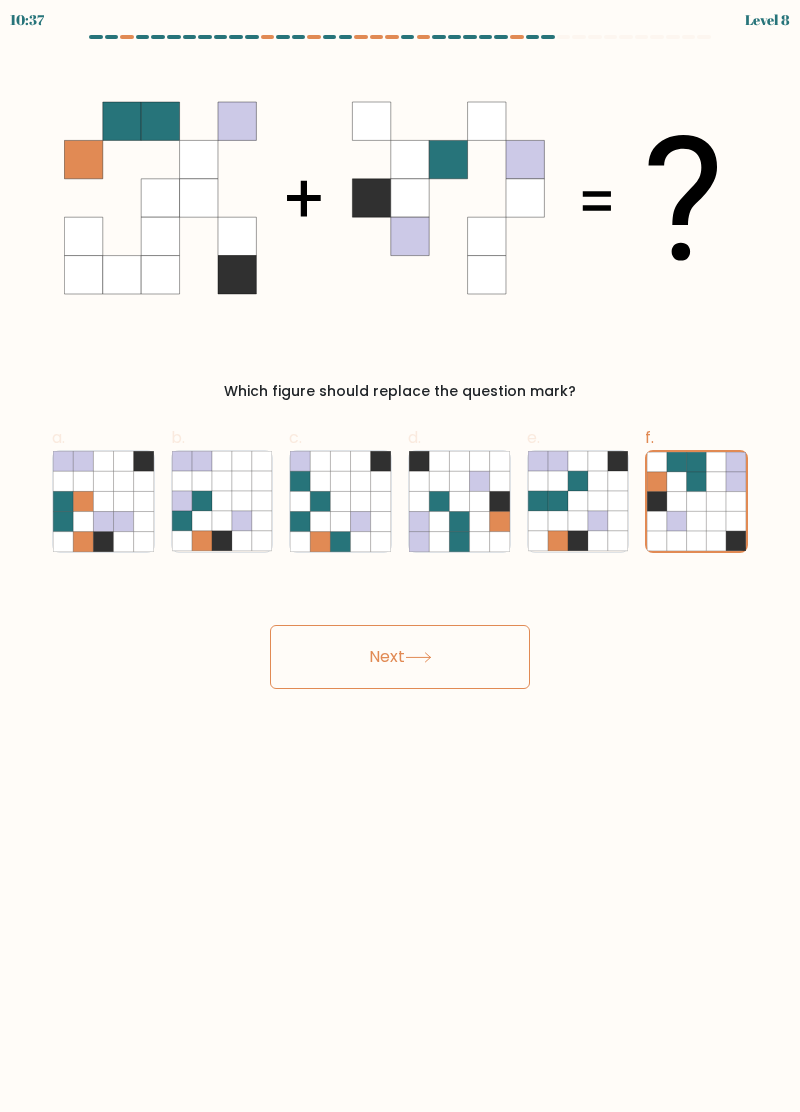 click on "Next" at bounding box center [400, 657] 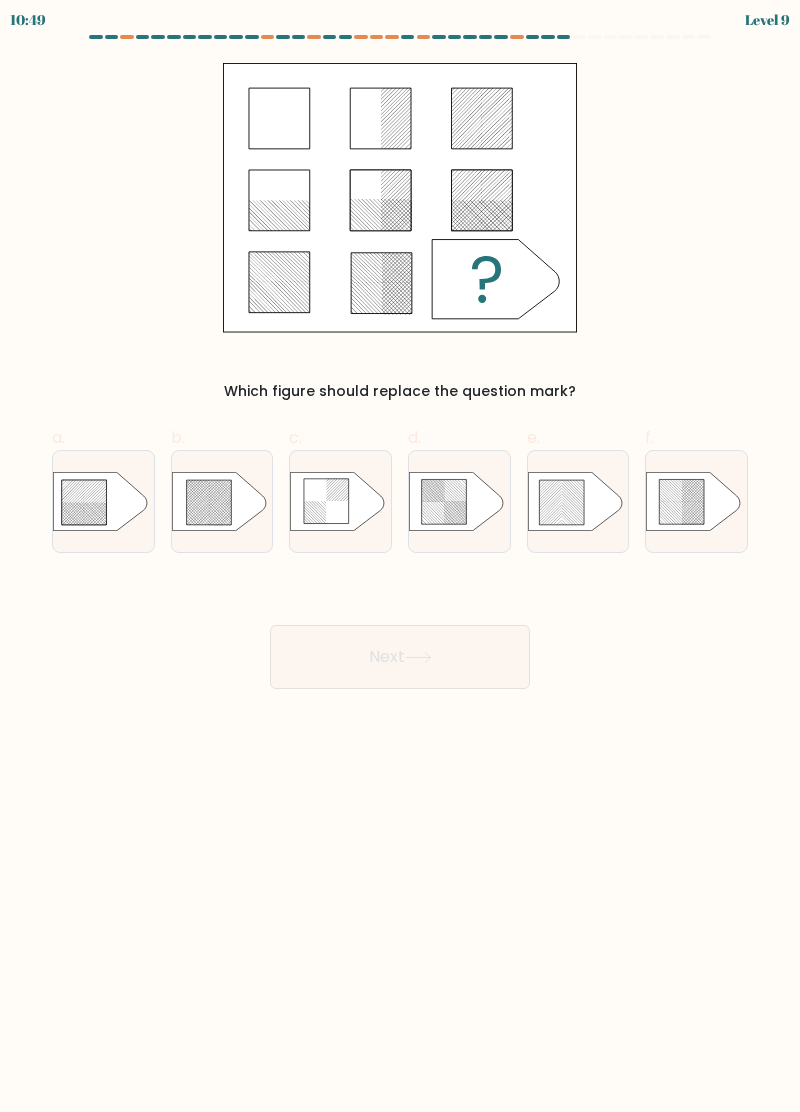 click at bounding box center (222, 501) 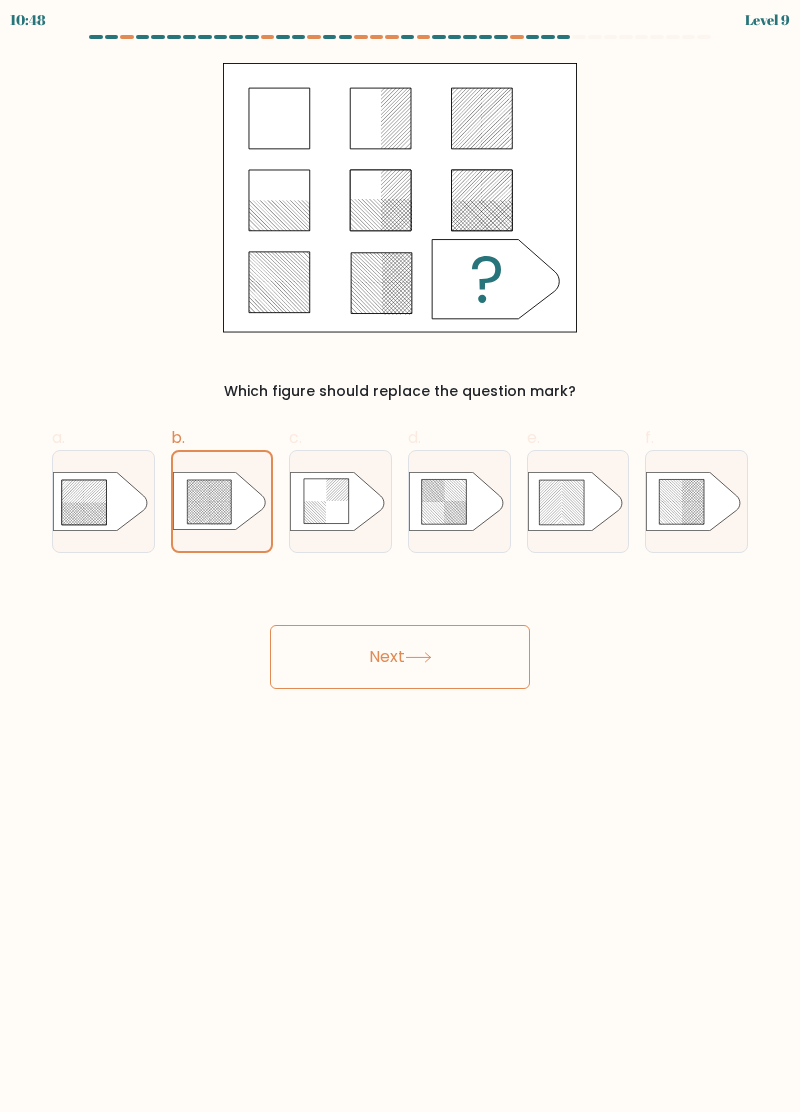 click 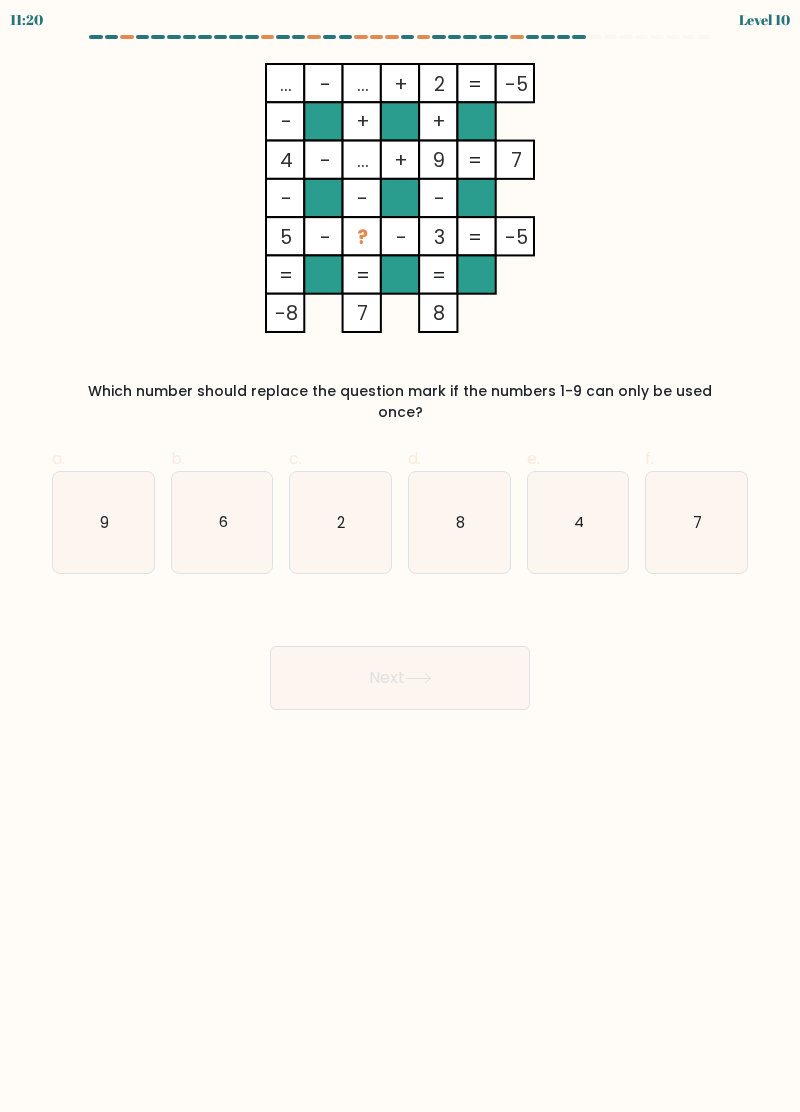 click on "8" 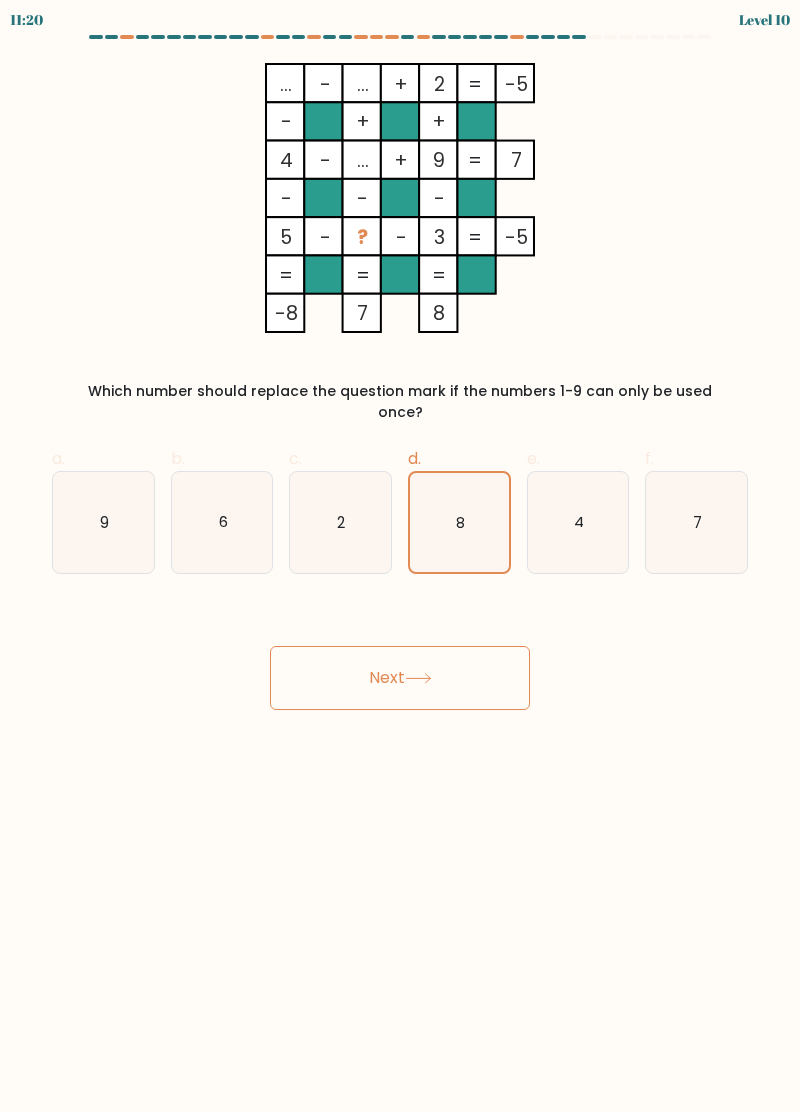 click on "Next" at bounding box center (400, 678) 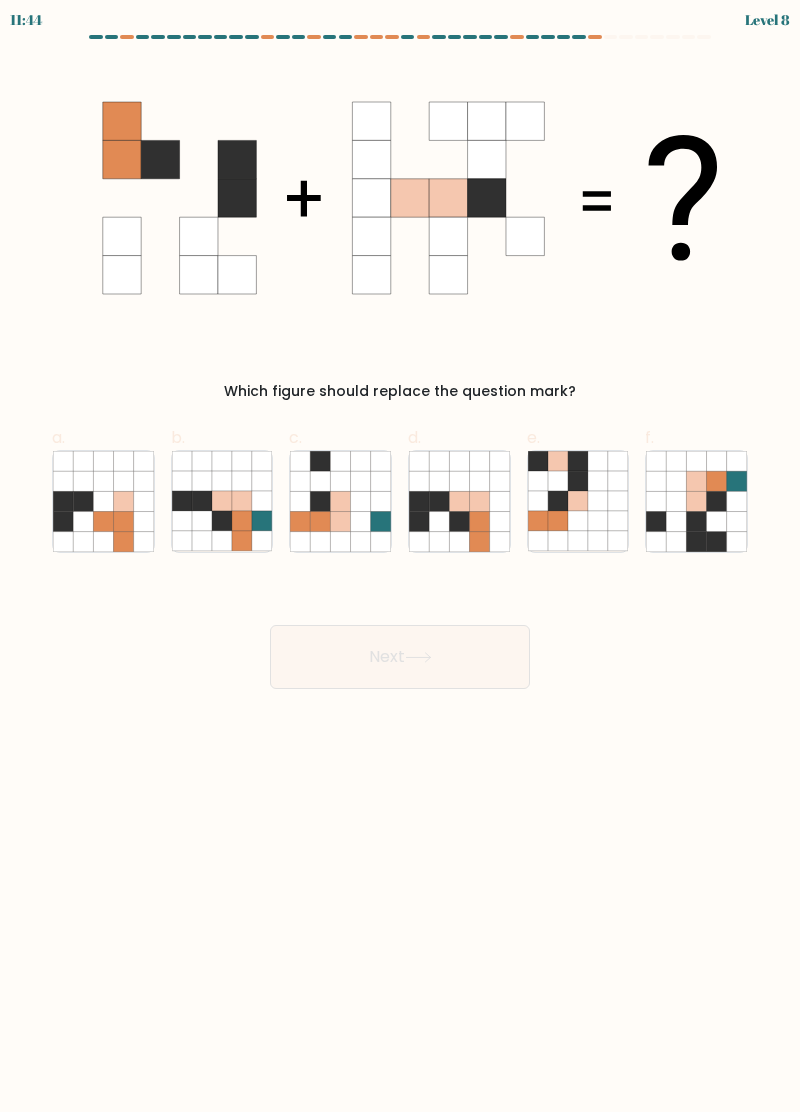 click 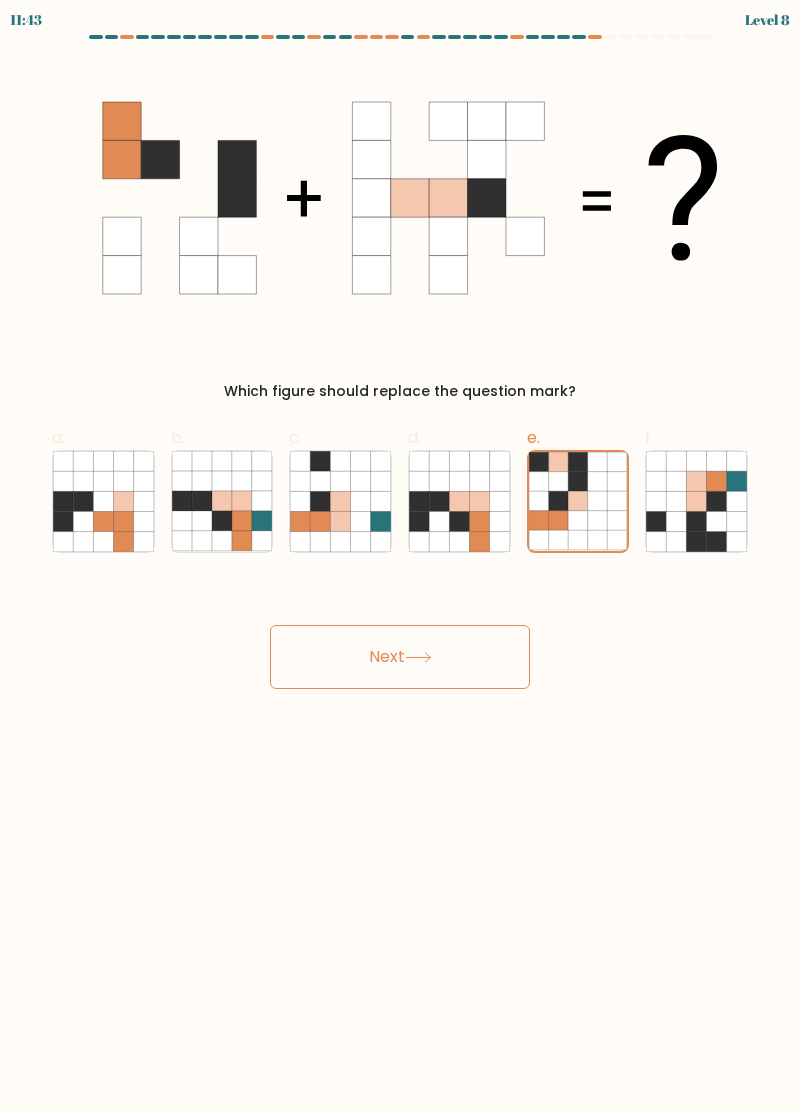 click on "Next" at bounding box center [400, 657] 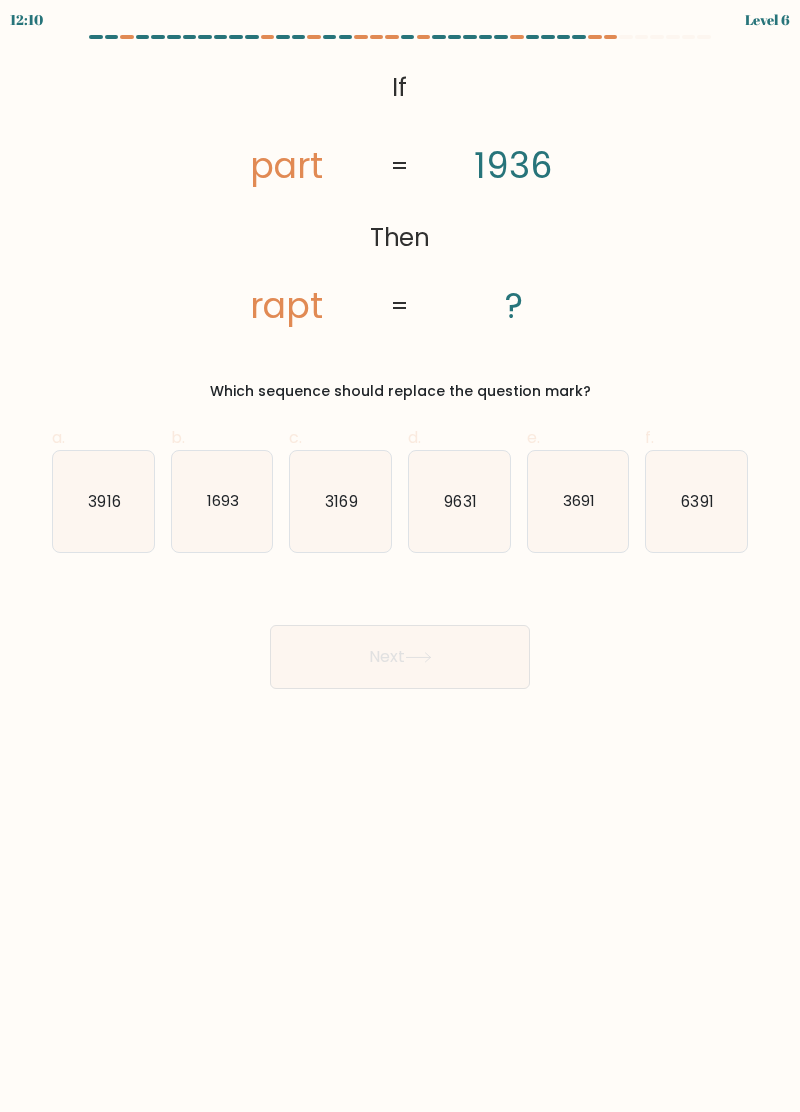 click on "3916" 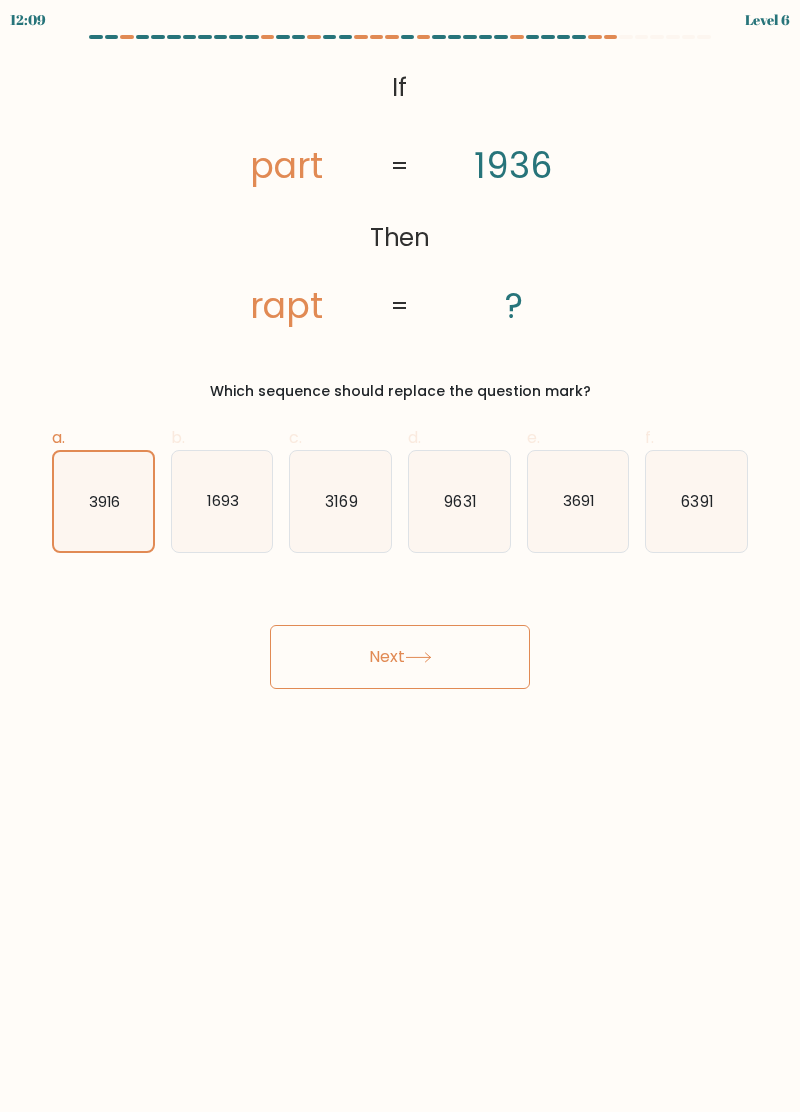 click on "Next" at bounding box center [400, 657] 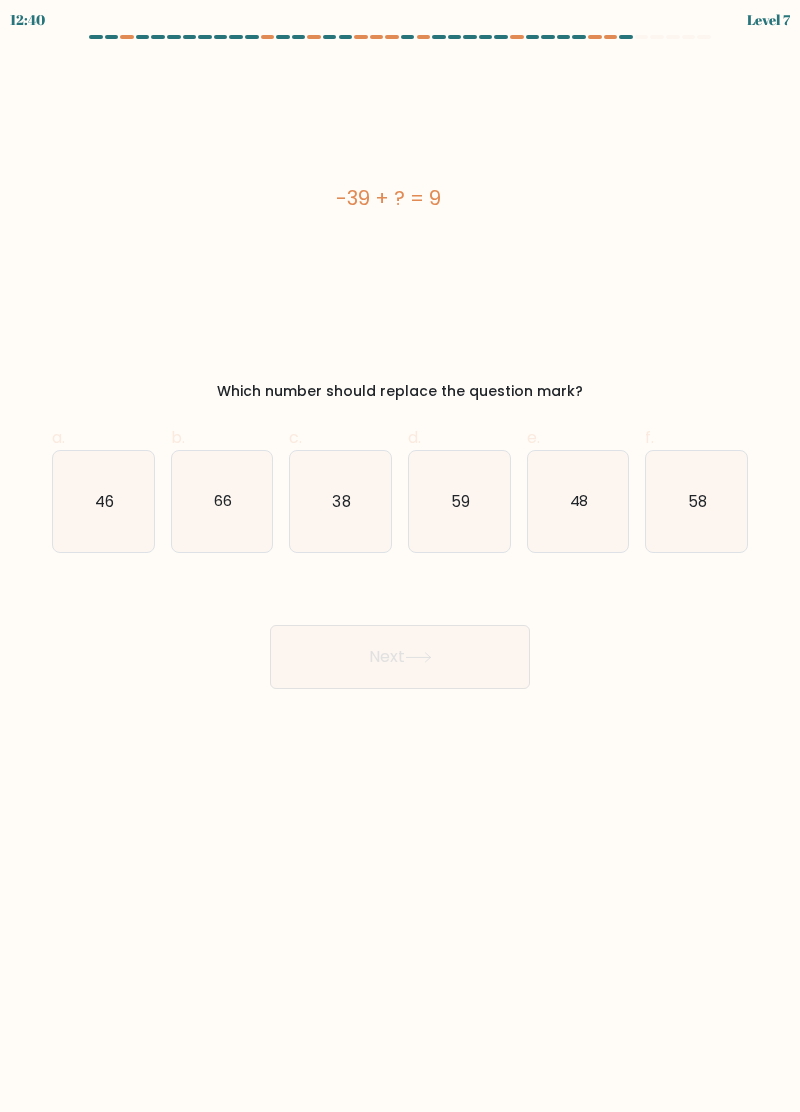 click on "48" 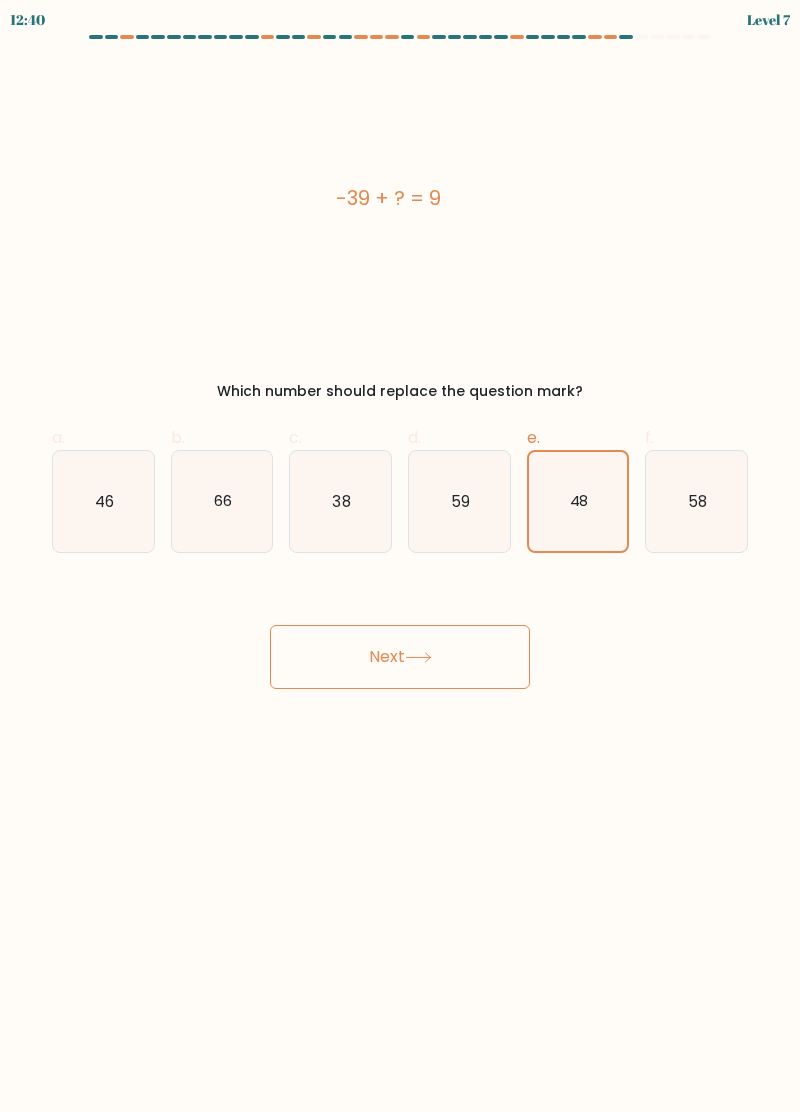 click on "Next" at bounding box center [400, 657] 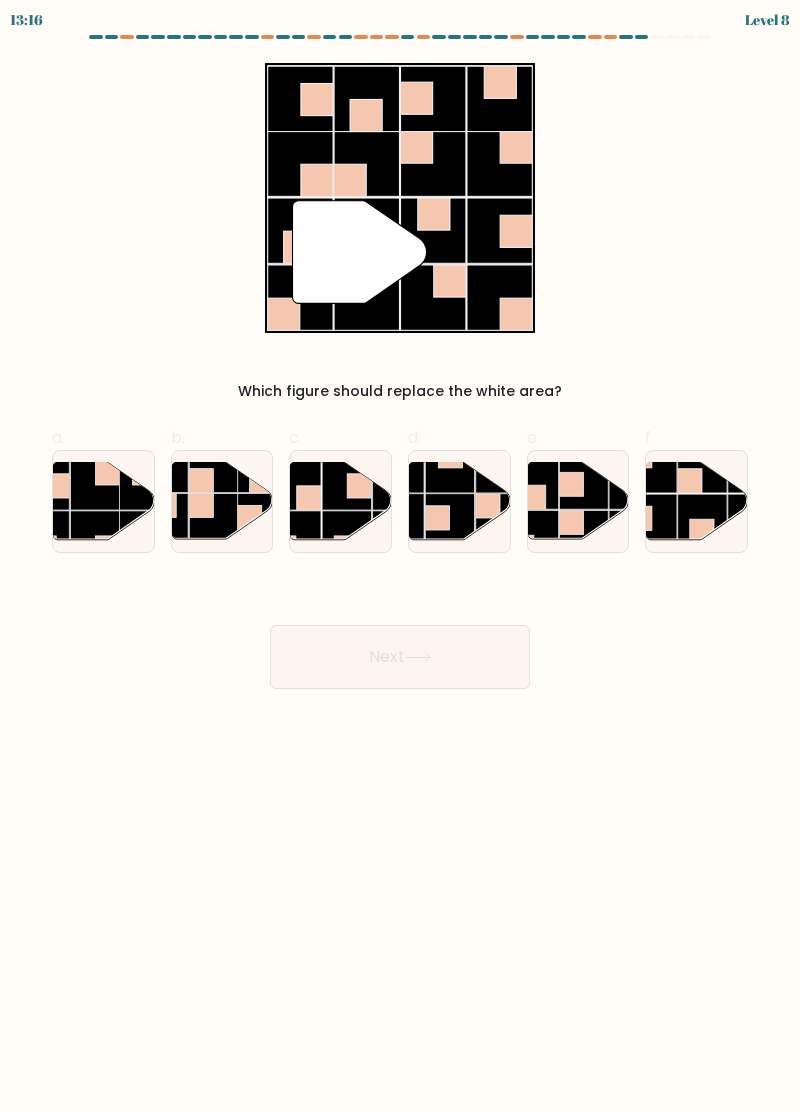 click 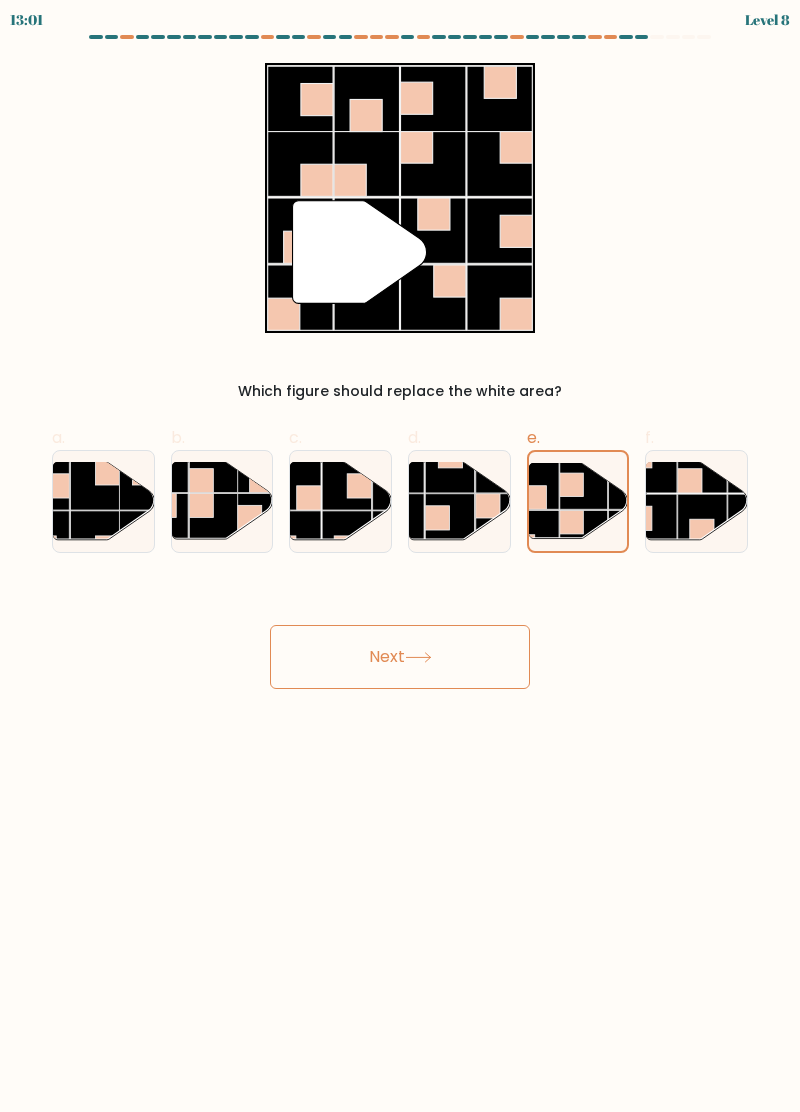 click 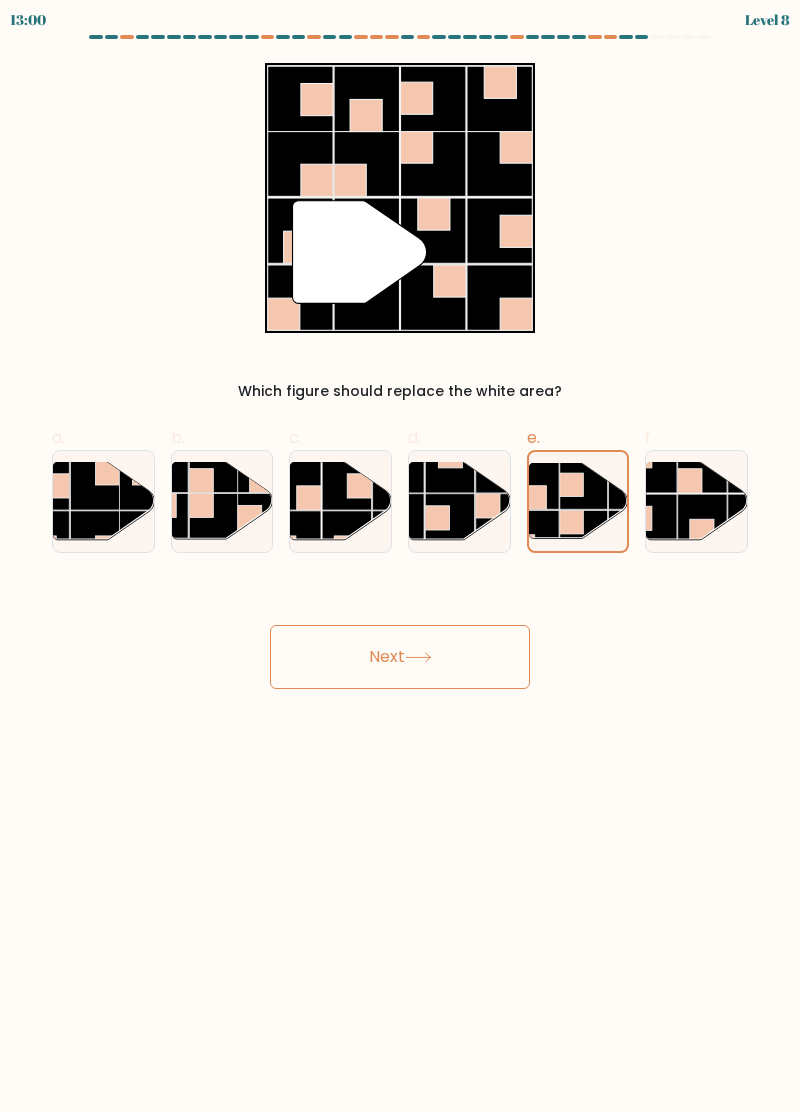 click on "Next" at bounding box center [400, 657] 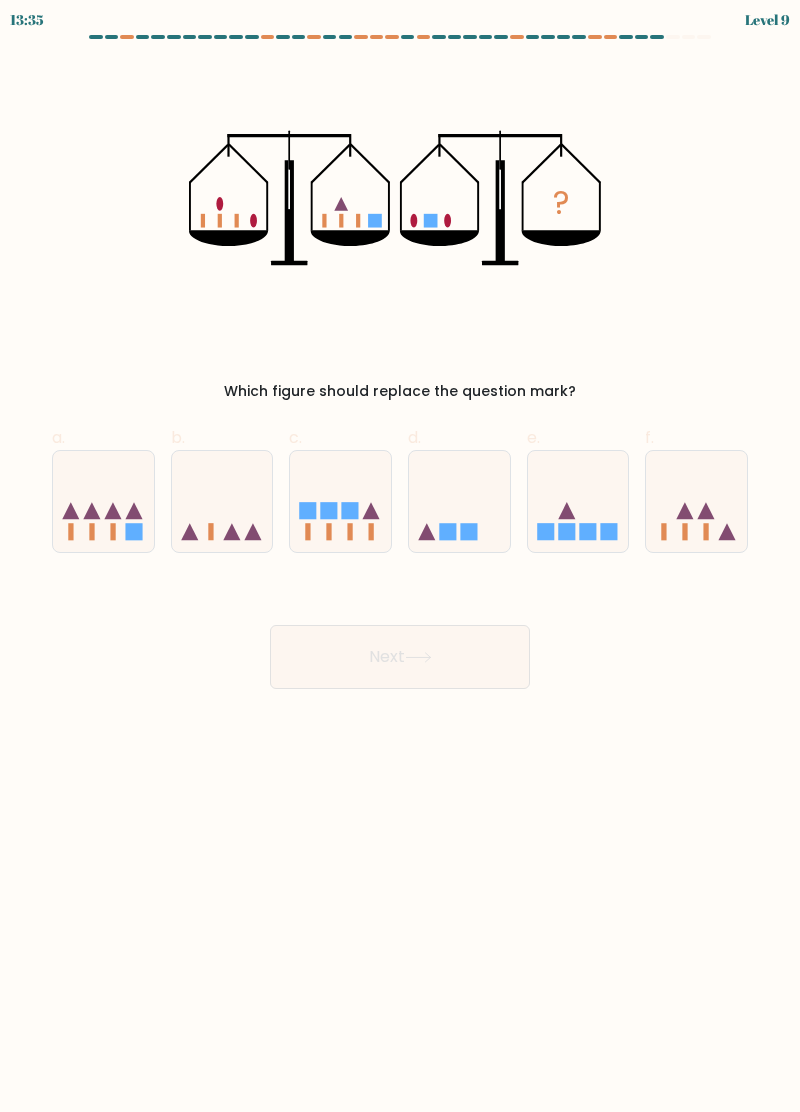 click 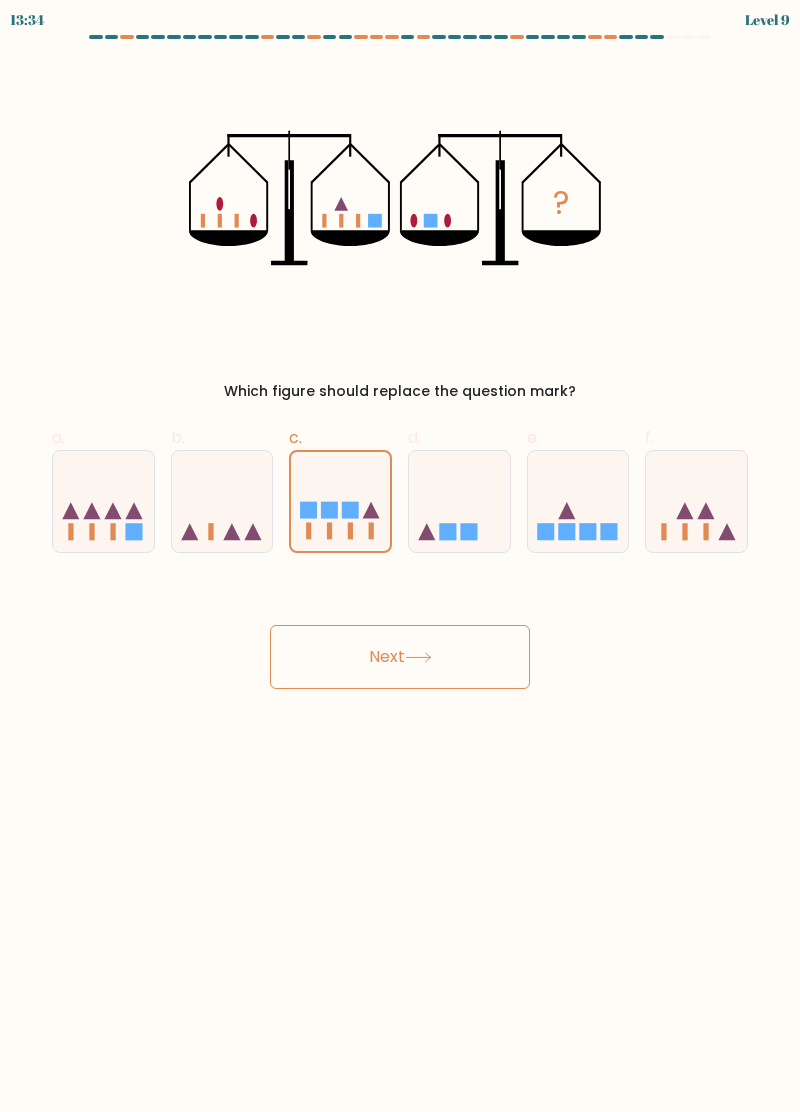 click on "Next" at bounding box center (400, 657) 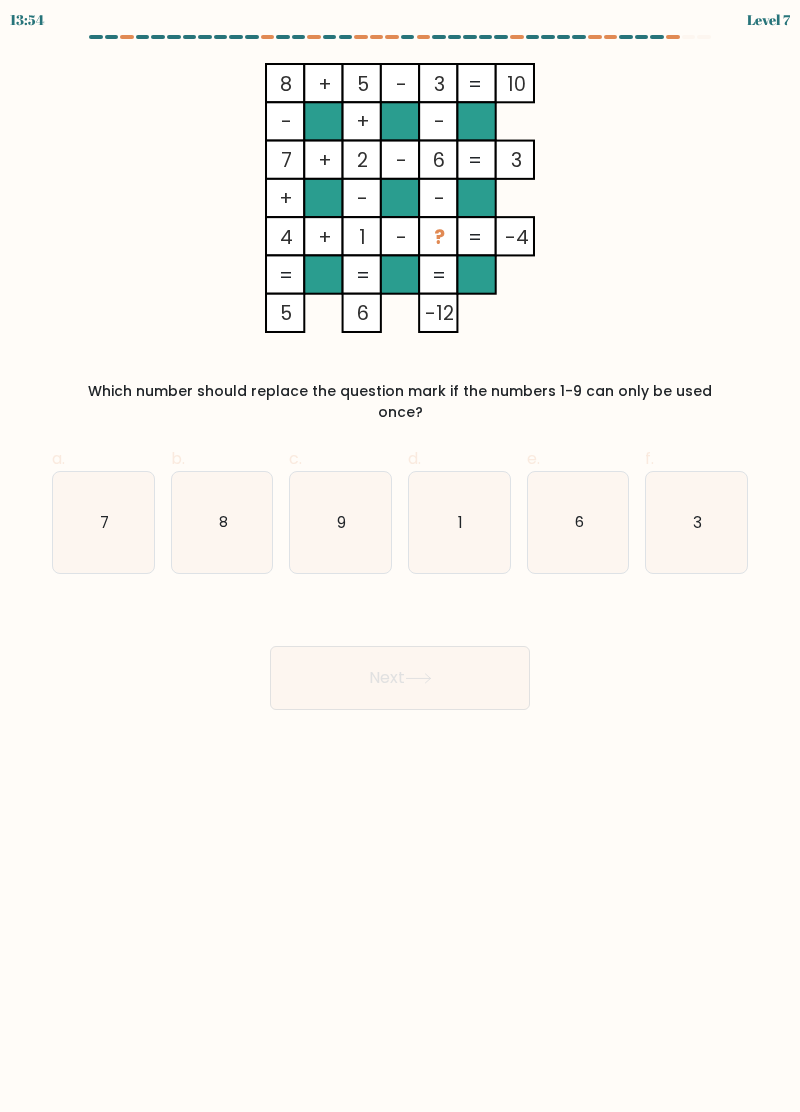 click on "6" 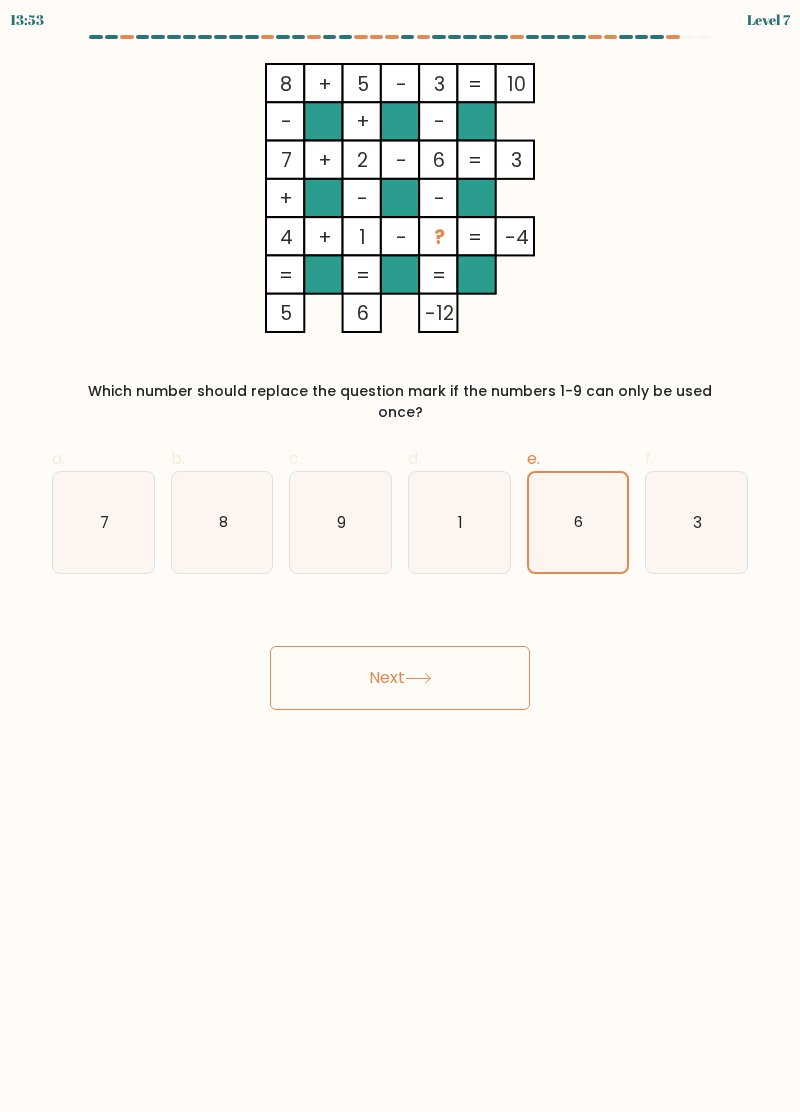 click on "Next" at bounding box center (400, 678) 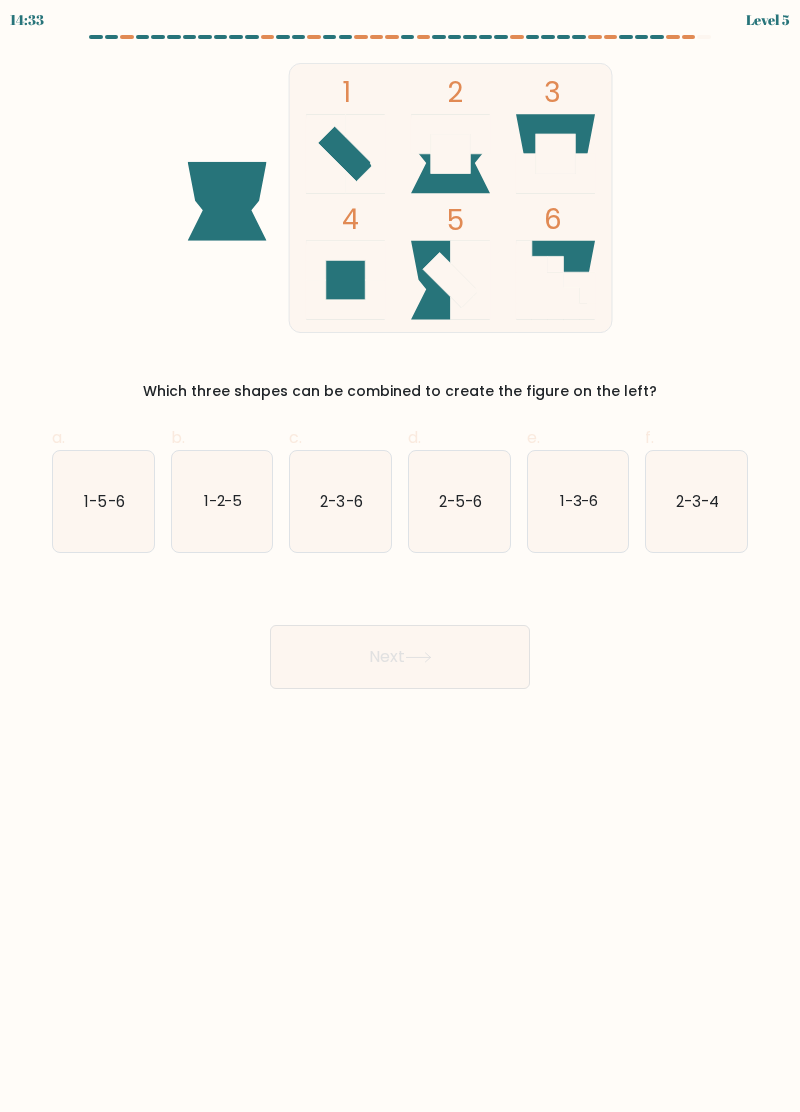 click on "2-3-6" 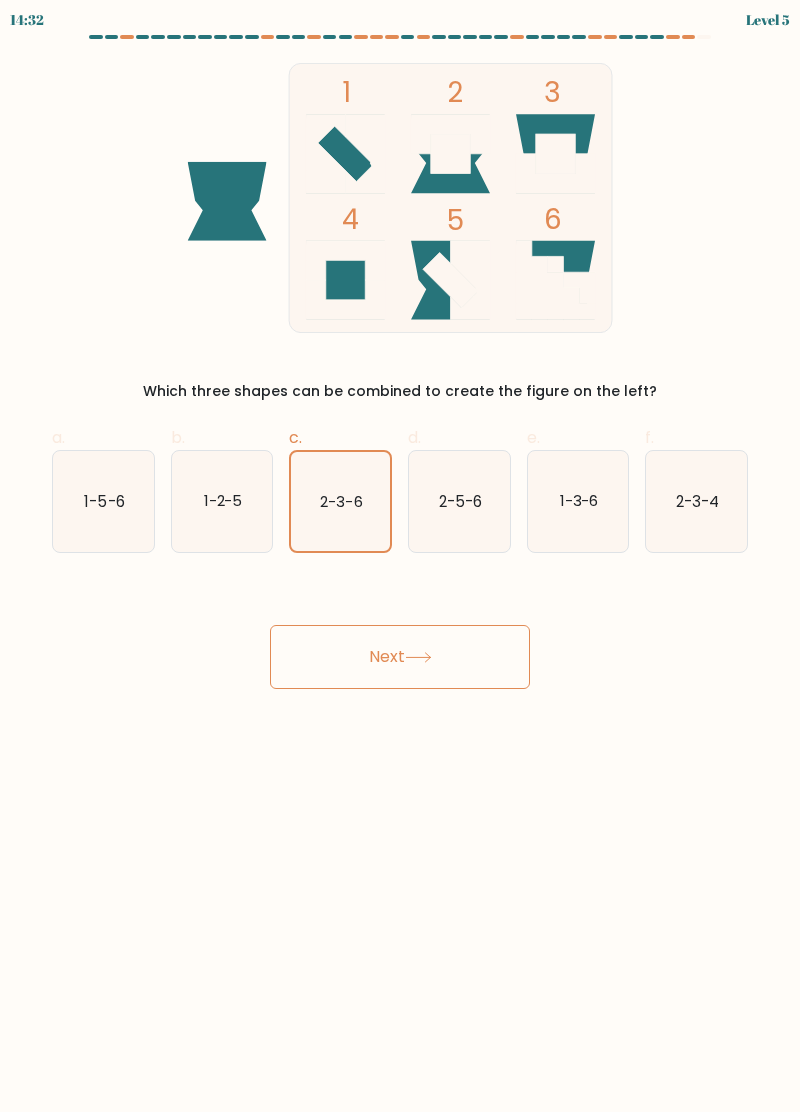 click on "Next" at bounding box center [400, 657] 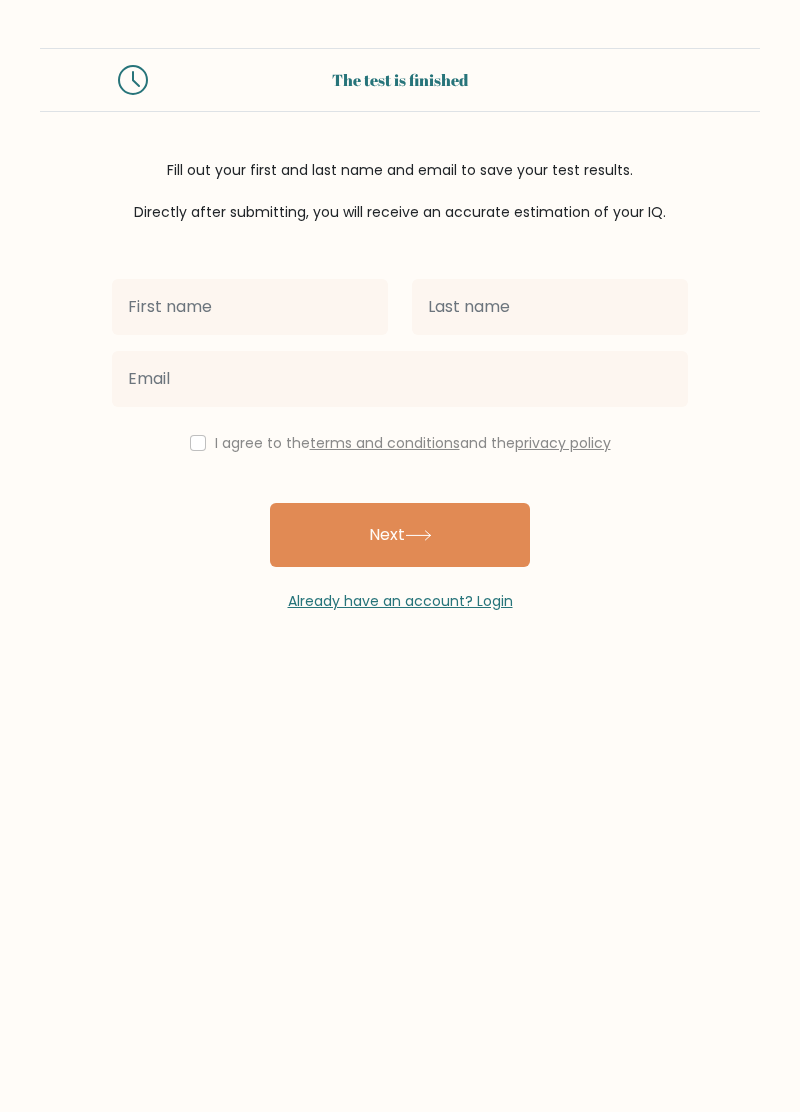 scroll, scrollTop: 14, scrollLeft: 0, axis: vertical 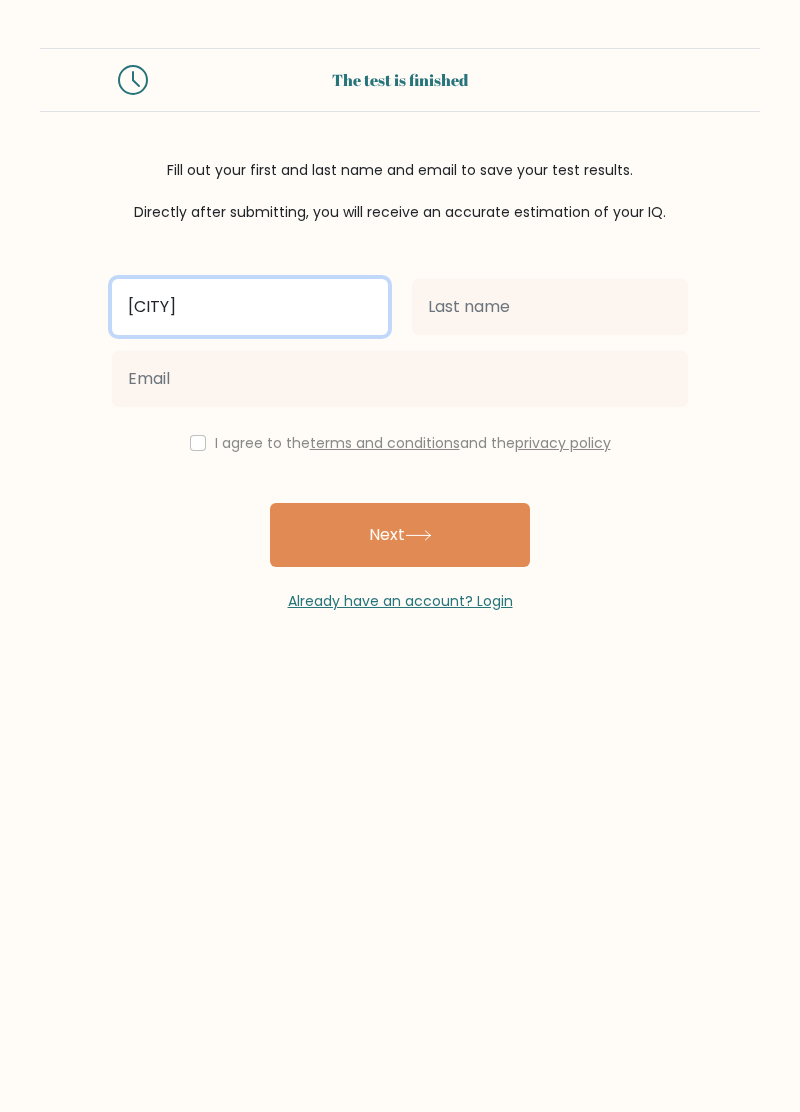 type on "[CITY]" 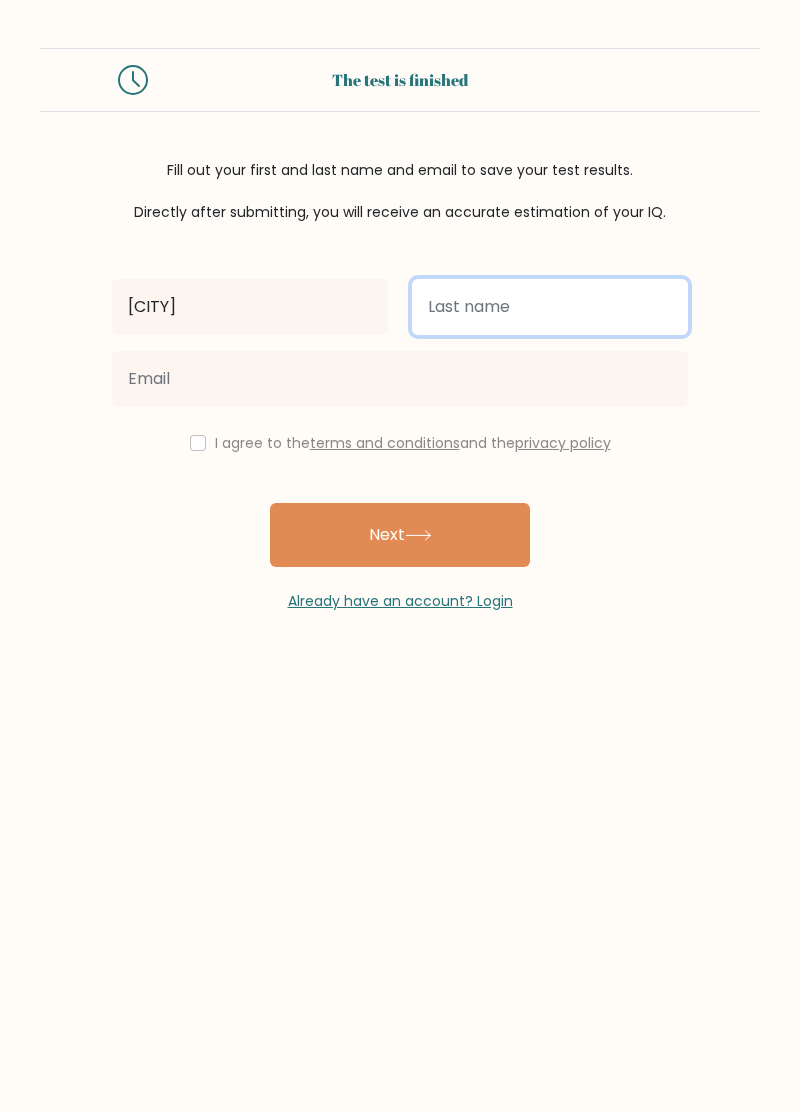click at bounding box center [550, 307] 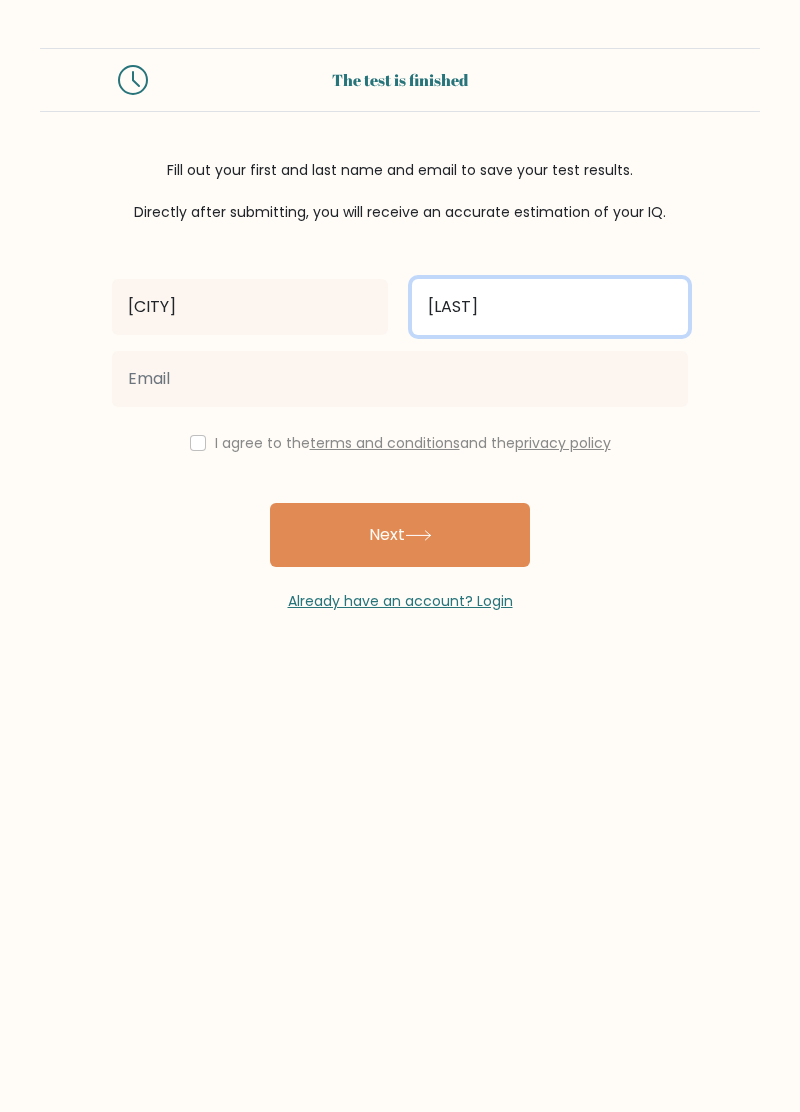 type on "Lehr" 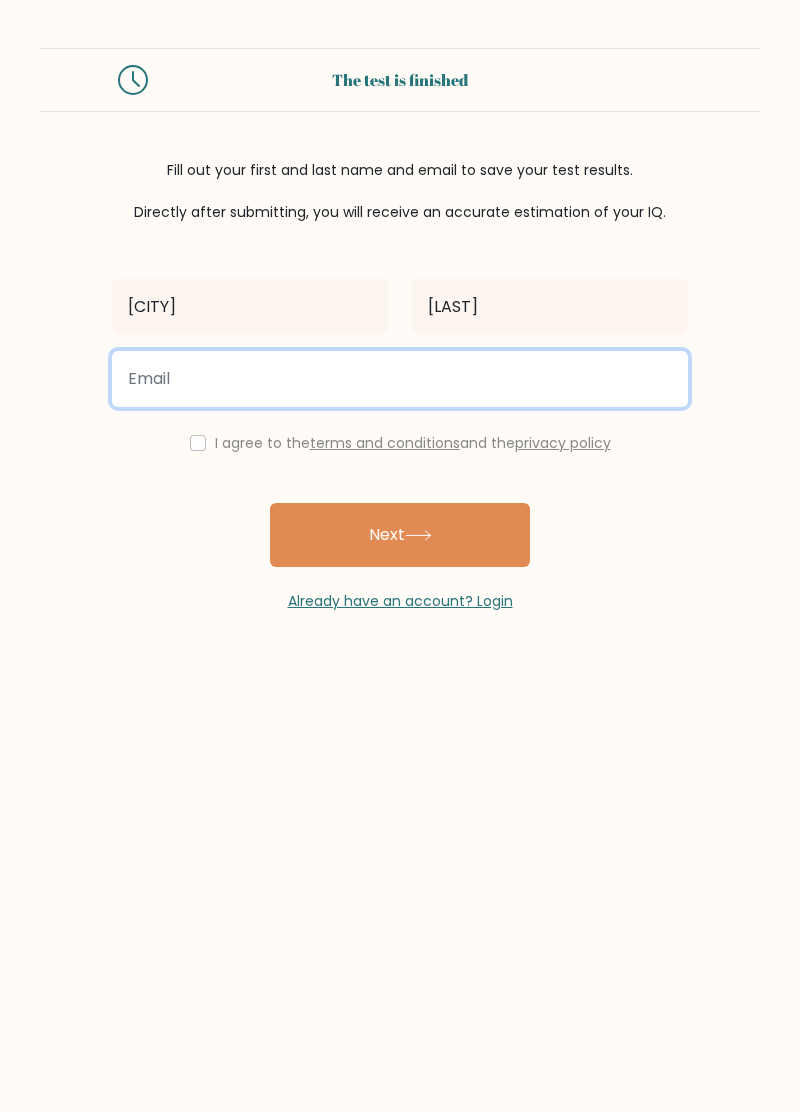 click at bounding box center [400, 379] 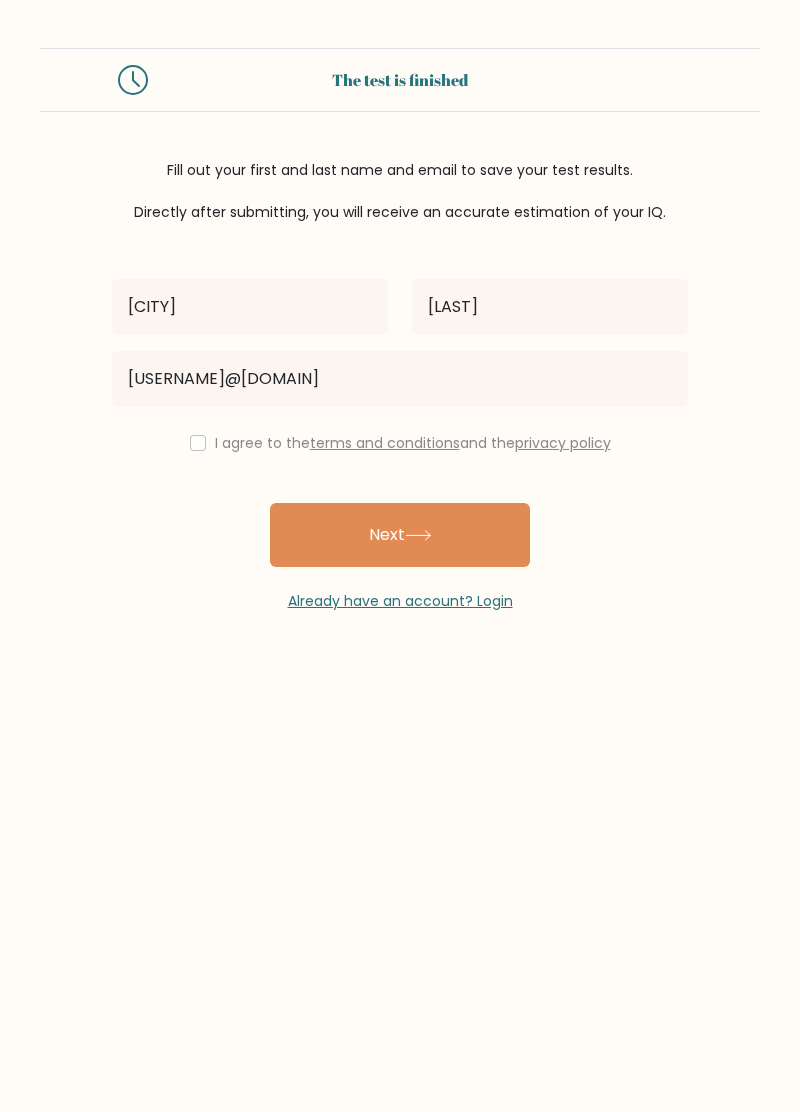 click on "Next" at bounding box center (400, 535) 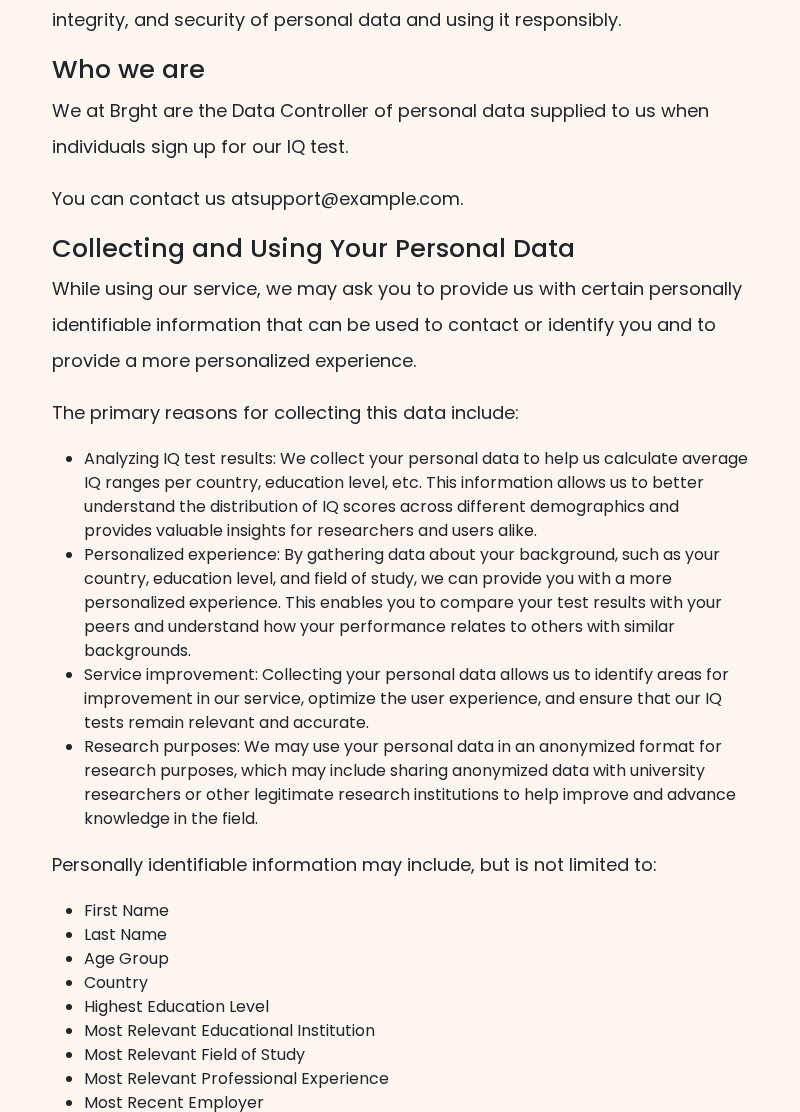 scroll, scrollTop: 0, scrollLeft: 0, axis: both 